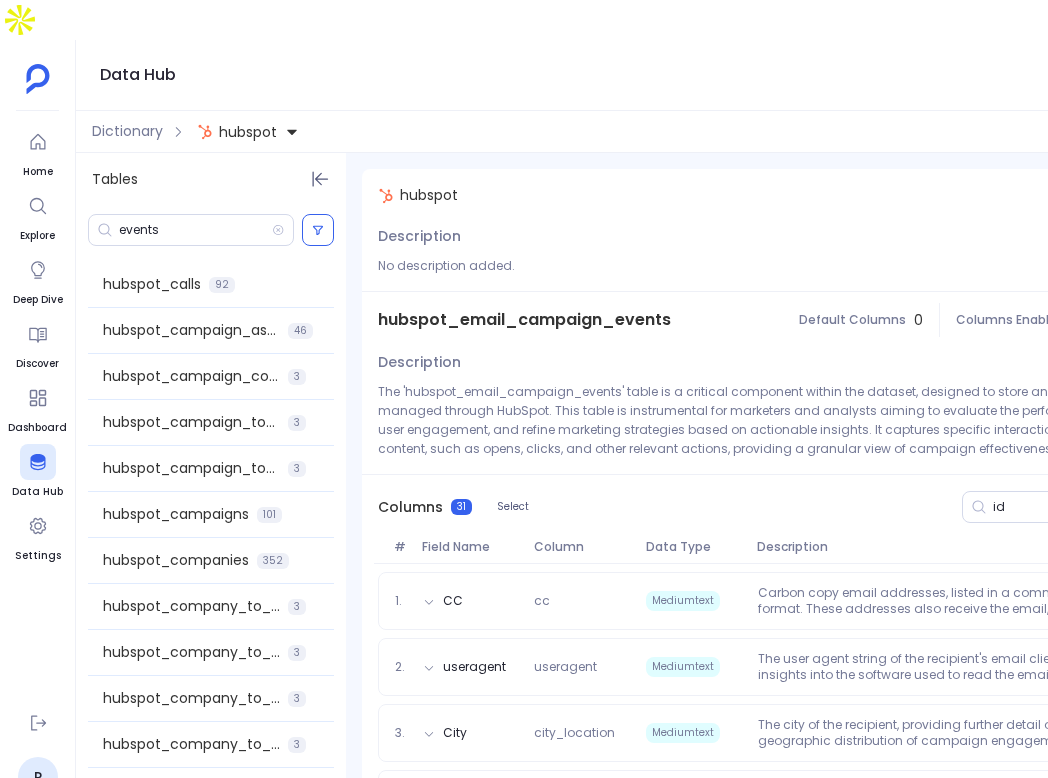 scroll, scrollTop: 0, scrollLeft: 0, axis: both 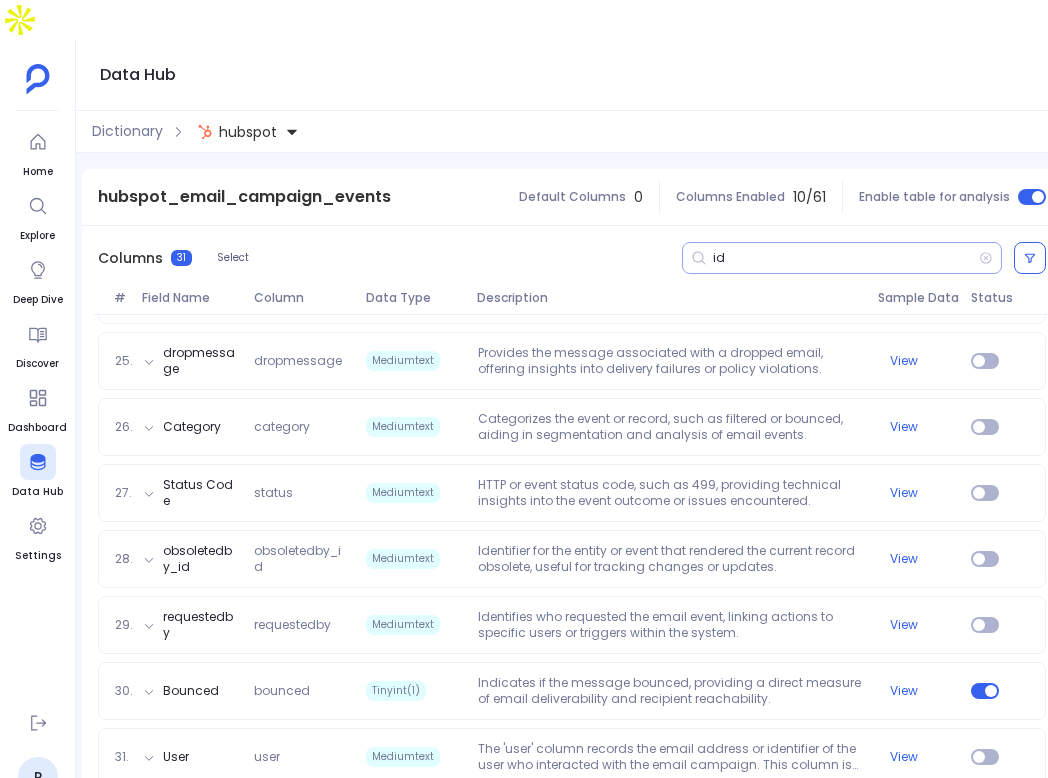 click on "id" at bounding box center [842, 258] 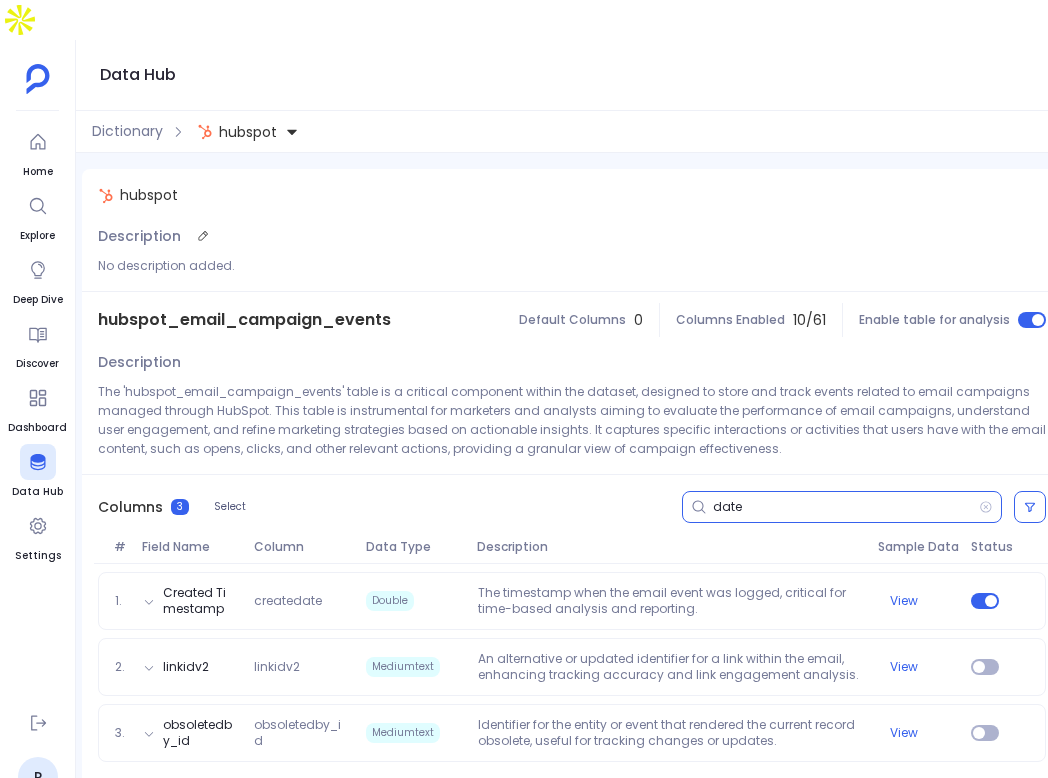 scroll, scrollTop: 0, scrollLeft: 0, axis: both 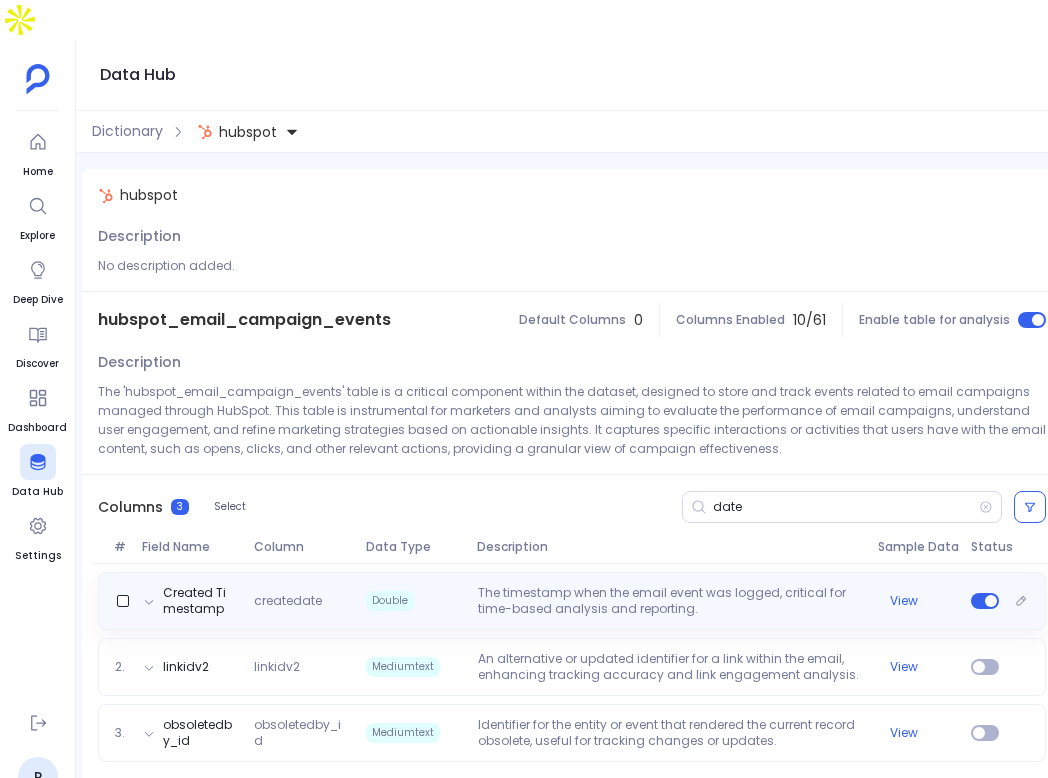 click on "The timestamp when the email event was logged, critical for time-based analysis and reporting." at bounding box center (670, 601) 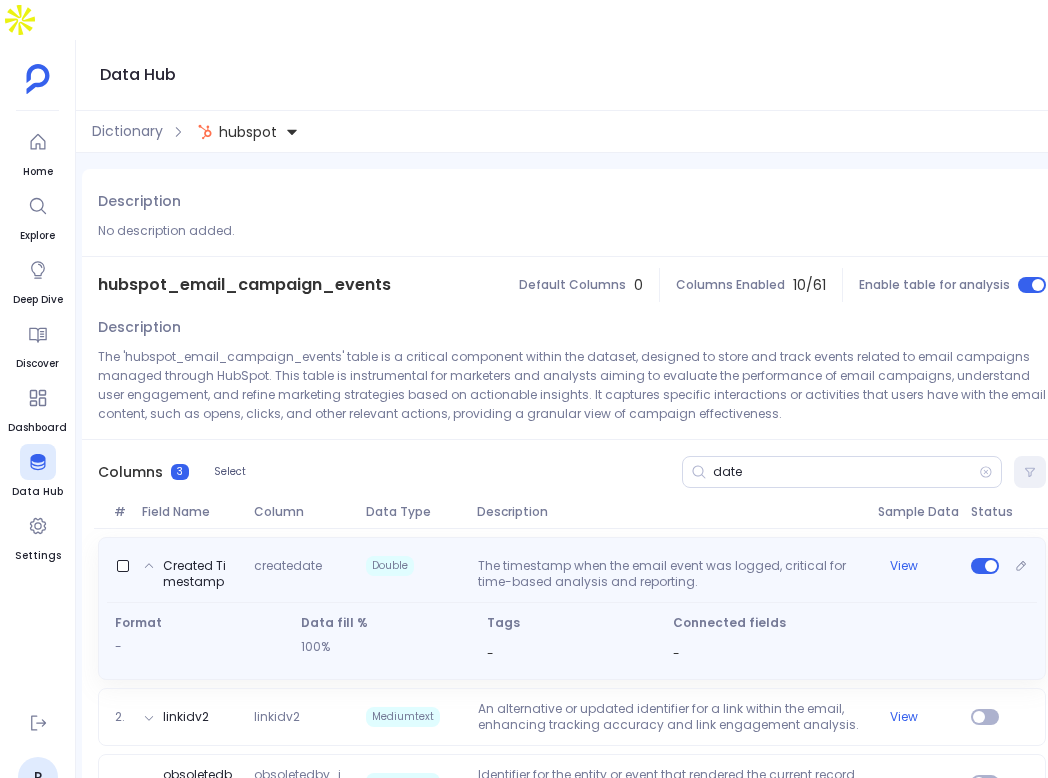 scroll, scrollTop: 61, scrollLeft: 0, axis: vertical 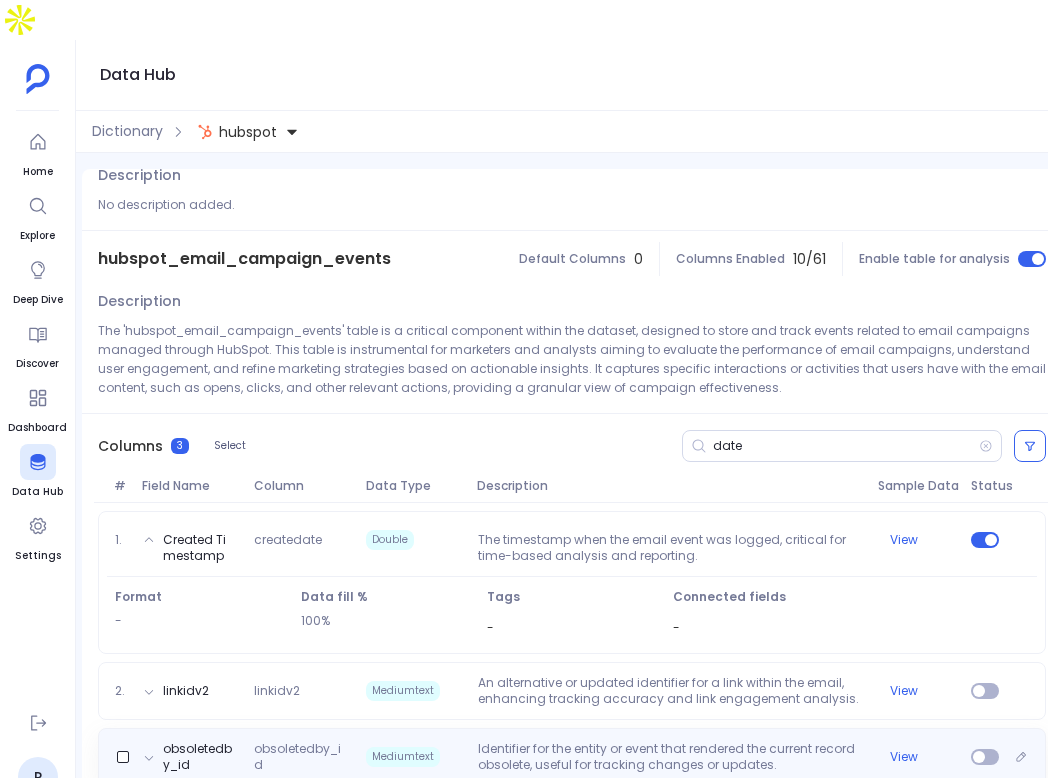 click on "obsoletedby_id obsoletedby_id Mediumtext Identifier for the entity or event that rendered the current record obsolete, useful for tracking changes or updates. View" at bounding box center [572, 757] 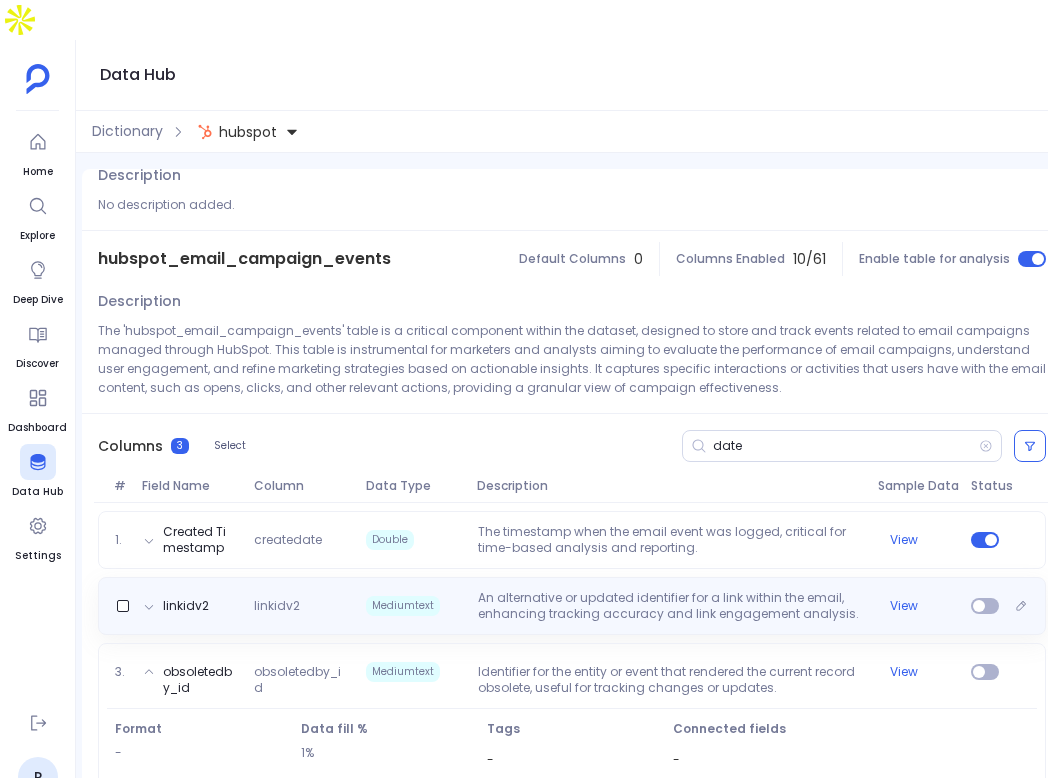 click on "An alternative or updated identifier for a link within the email, enhancing tracking accuracy and link engagement analysis." at bounding box center [670, 606] 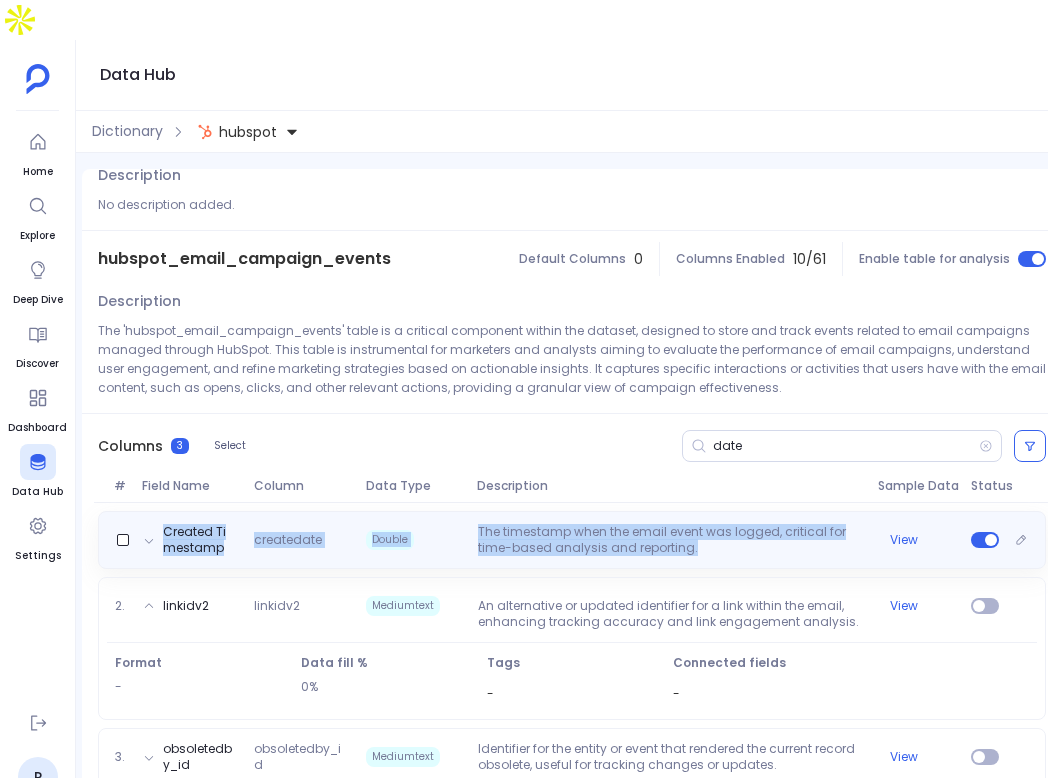 drag, startPoint x: 704, startPoint y: 514, endPoint x: 152, endPoint y: 488, distance: 552.612 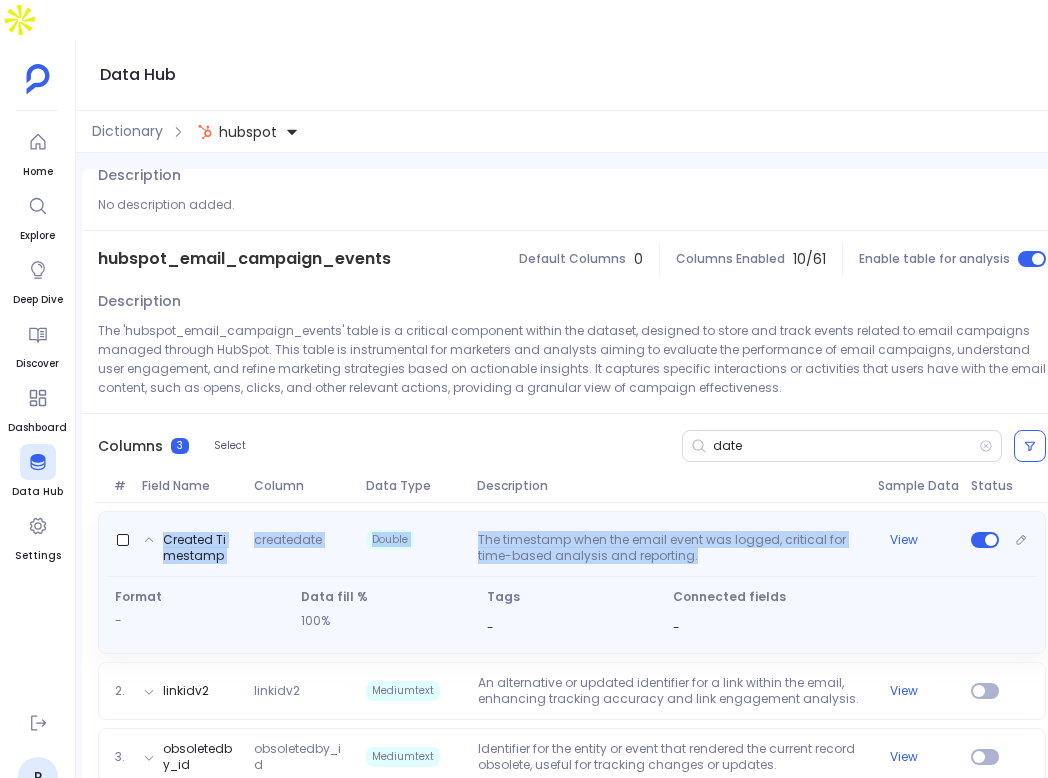 copy on "Created Timestamp createdate Double The timestamp when the email event was logged, critical for time-based analysis and reporting." 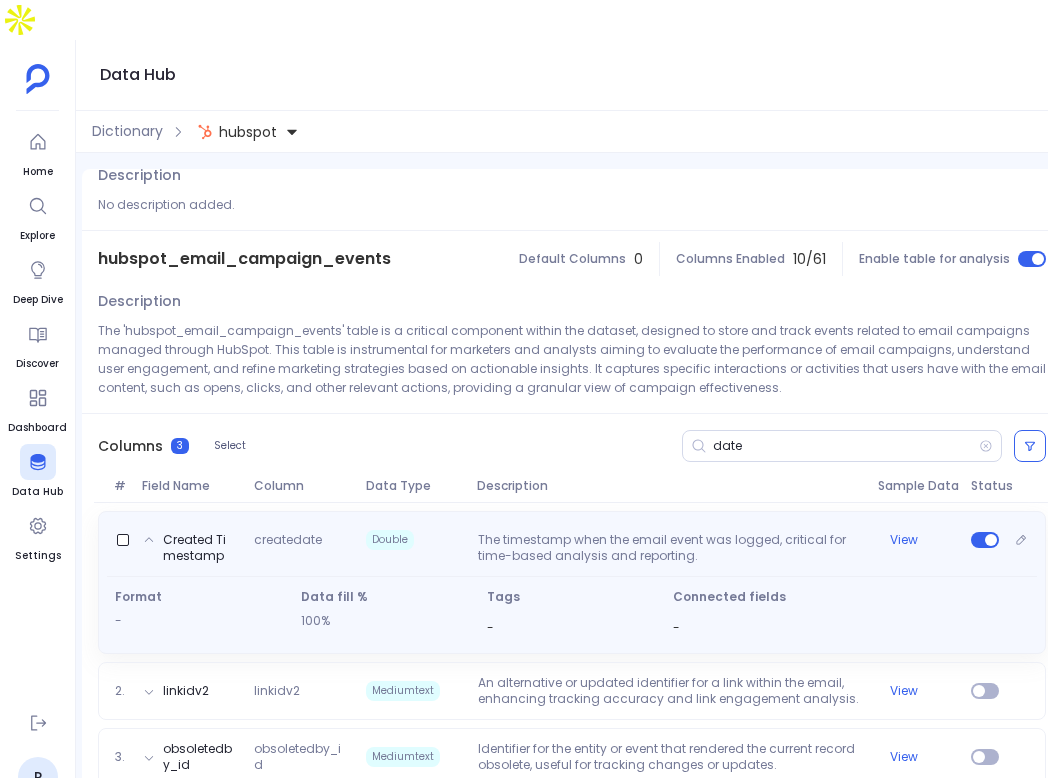 click on "The timestamp when the email event was logged, critical for time-based analysis and reporting." at bounding box center [670, 548] 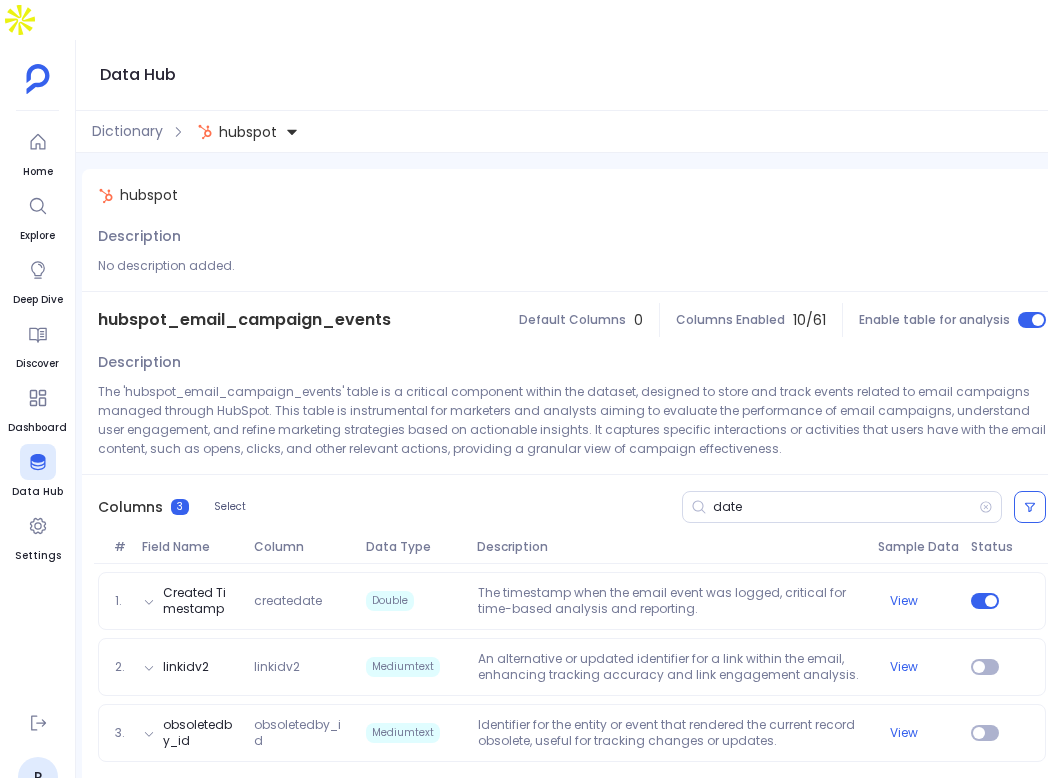 scroll, scrollTop: 0, scrollLeft: 0, axis: both 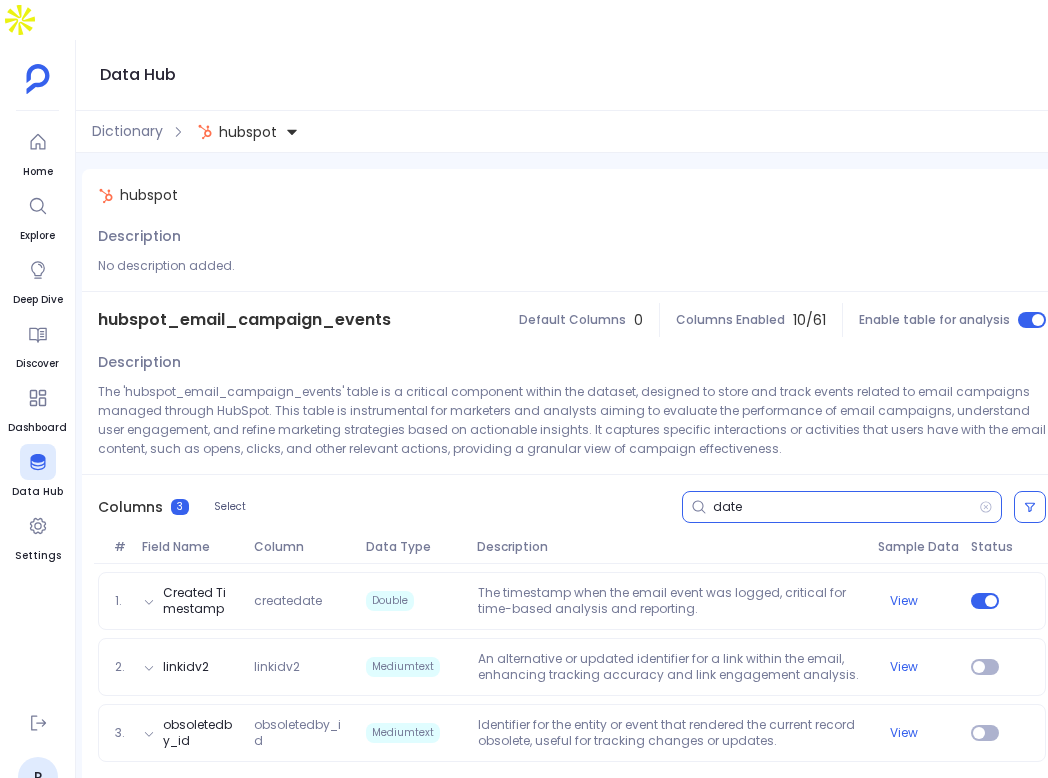 click on "date" at bounding box center (846, 507) 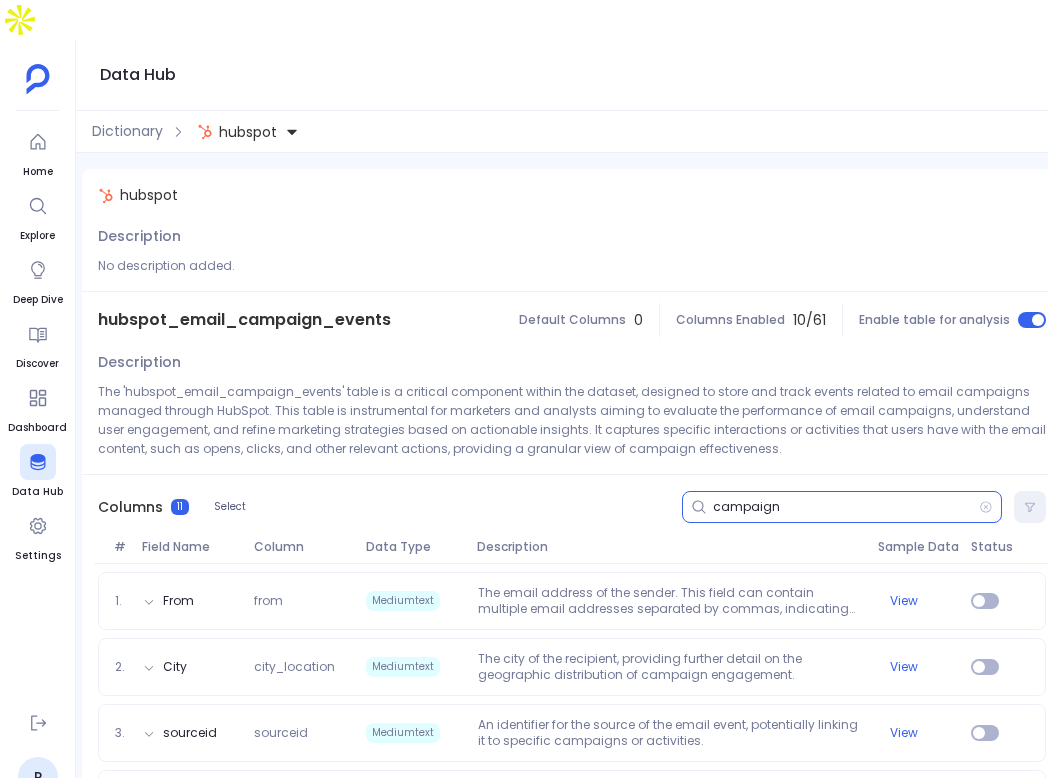 scroll, scrollTop: 504, scrollLeft: 0, axis: vertical 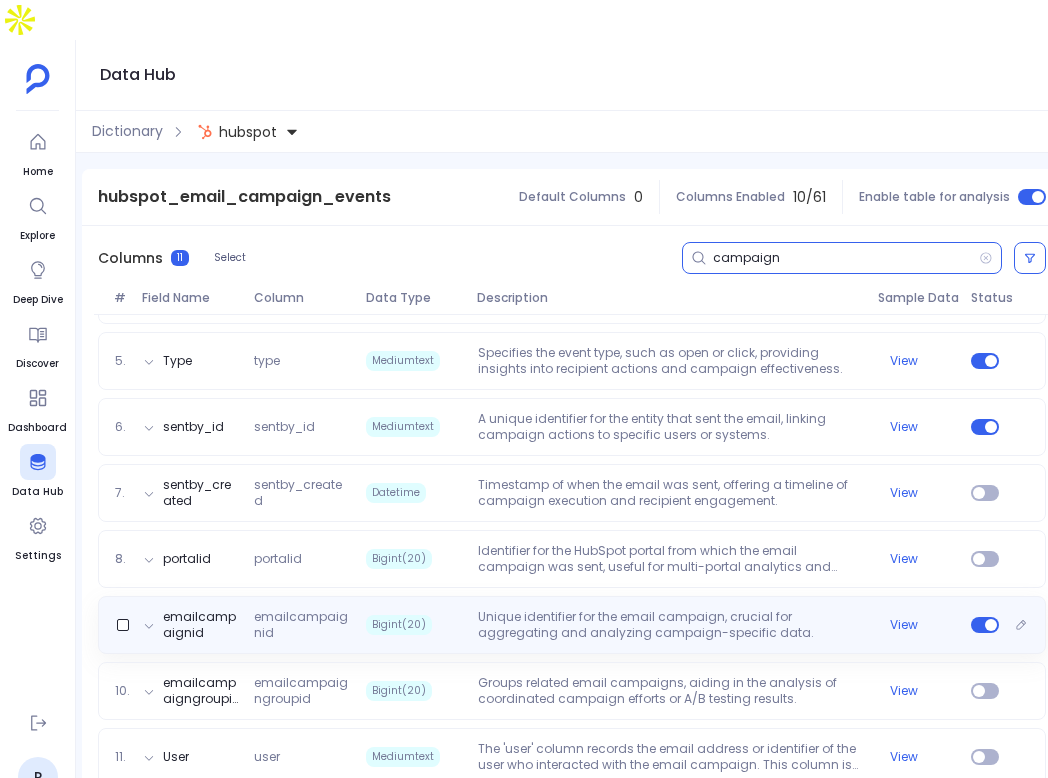 type on "campaign" 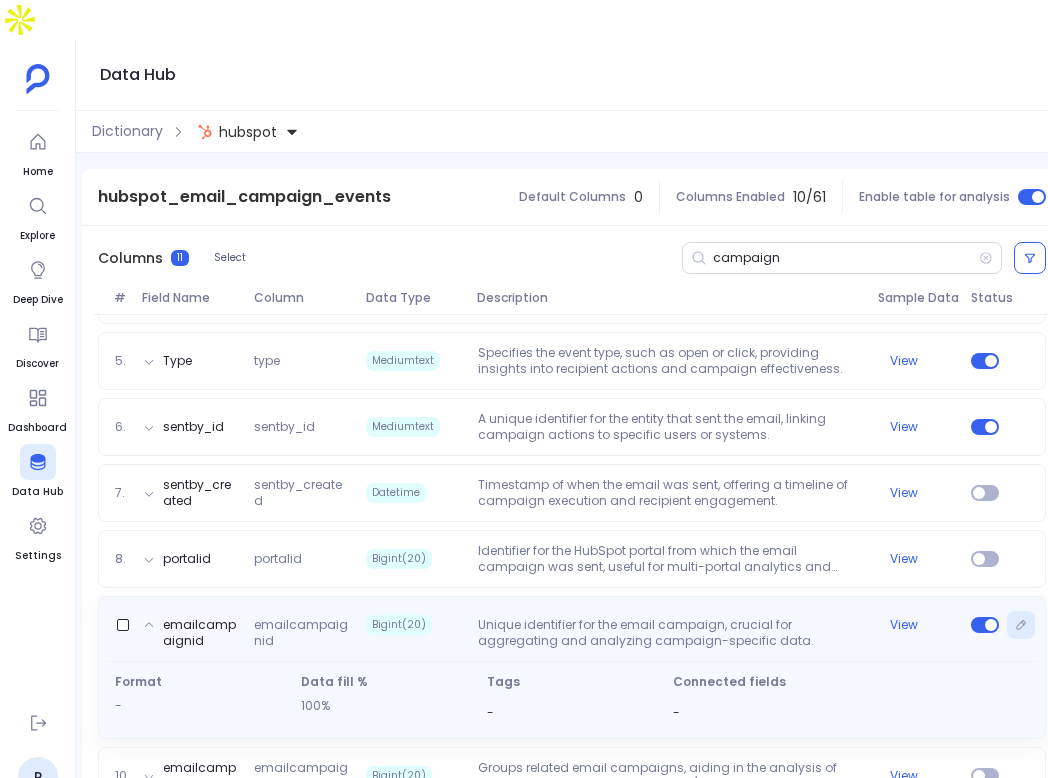 click at bounding box center [1021, 625] 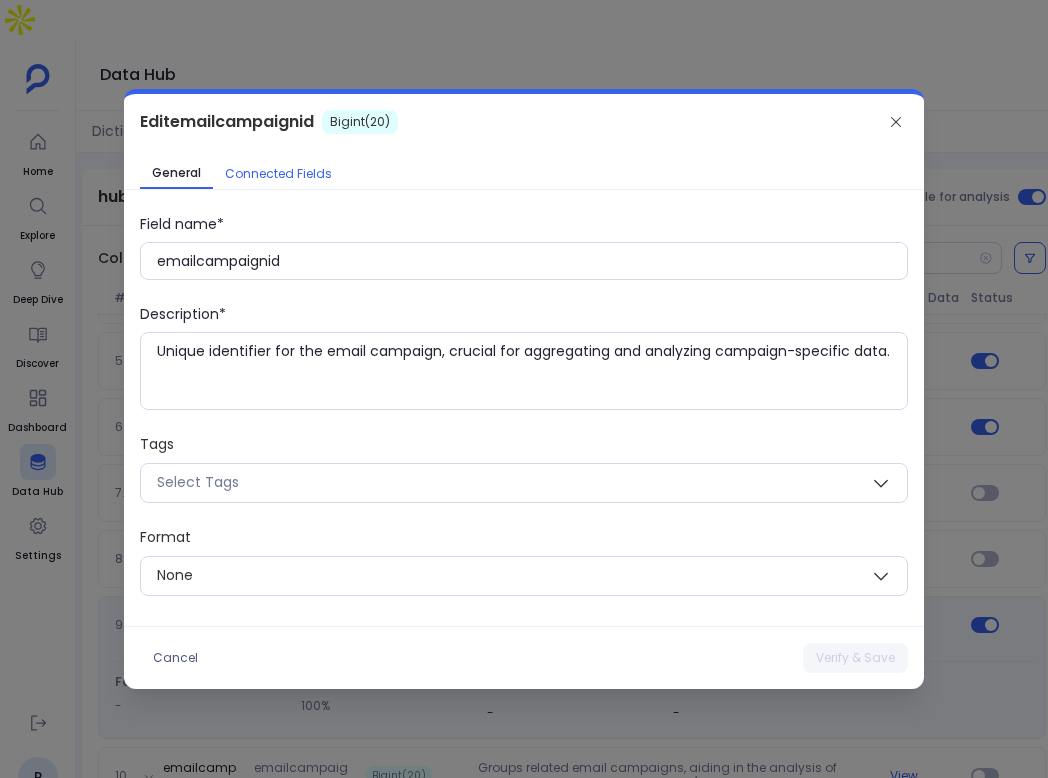 click on "Connected Fields" at bounding box center (278, 174) 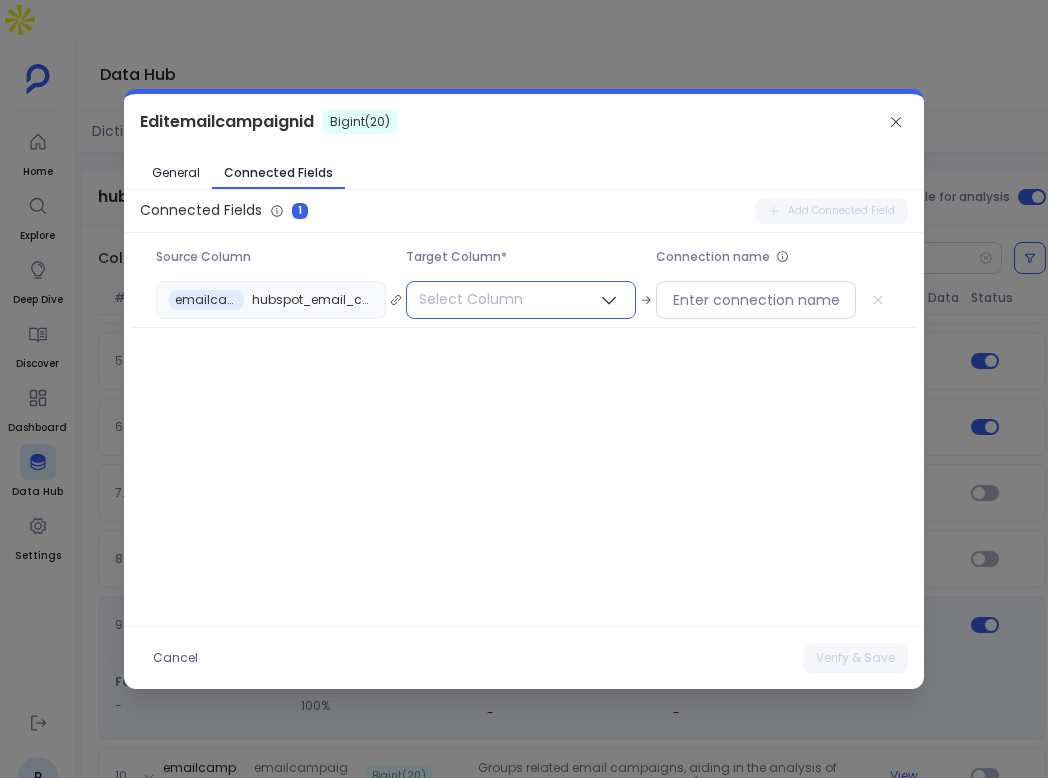 click on "Select Column" at bounding box center (471, 299) 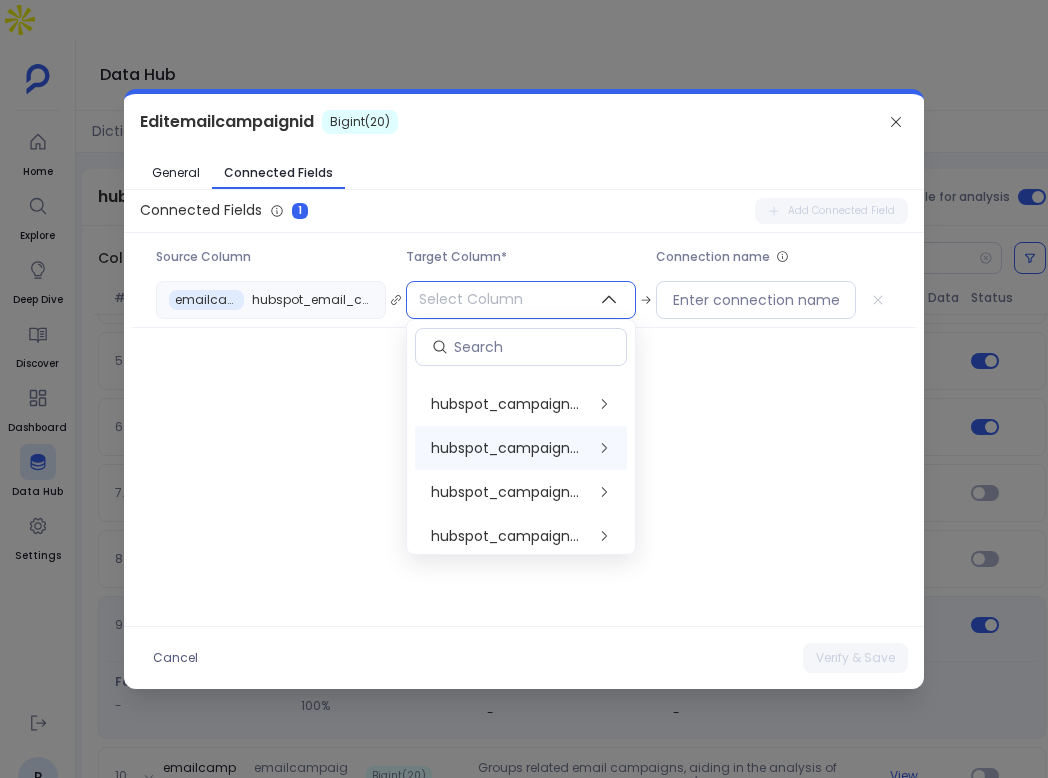 scroll, scrollTop: 44, scrollLeft: 0, axis: vertical 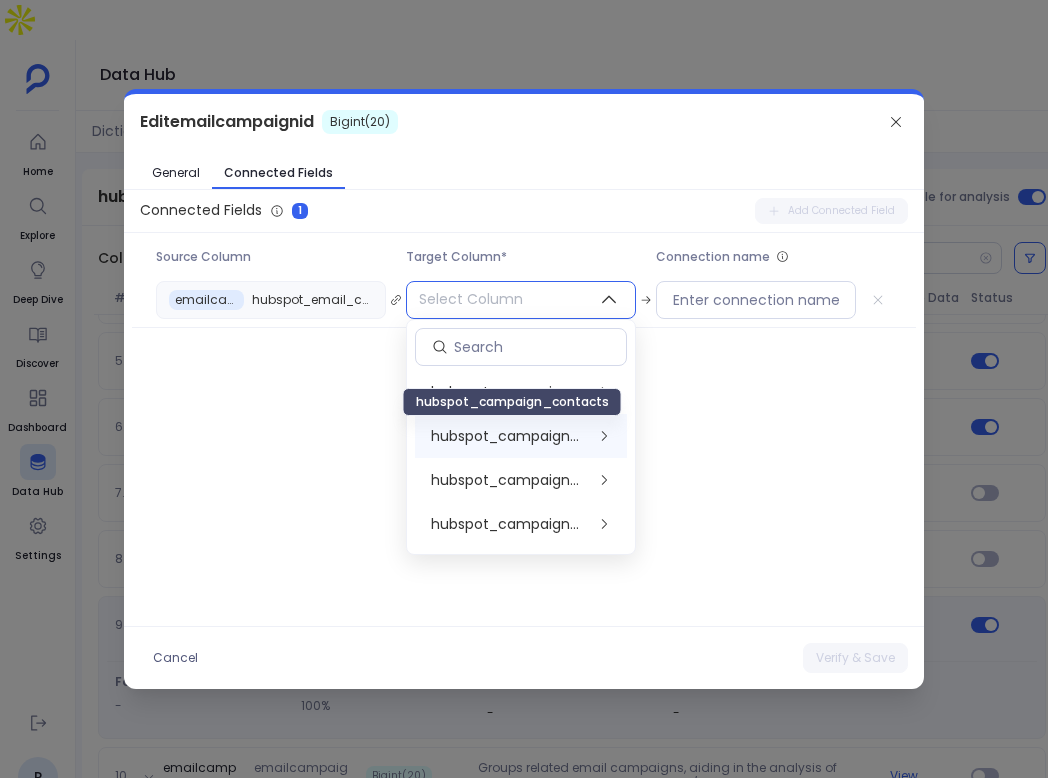 click on "hubspot_campaign_contacts" at bounding box center (508, 436) 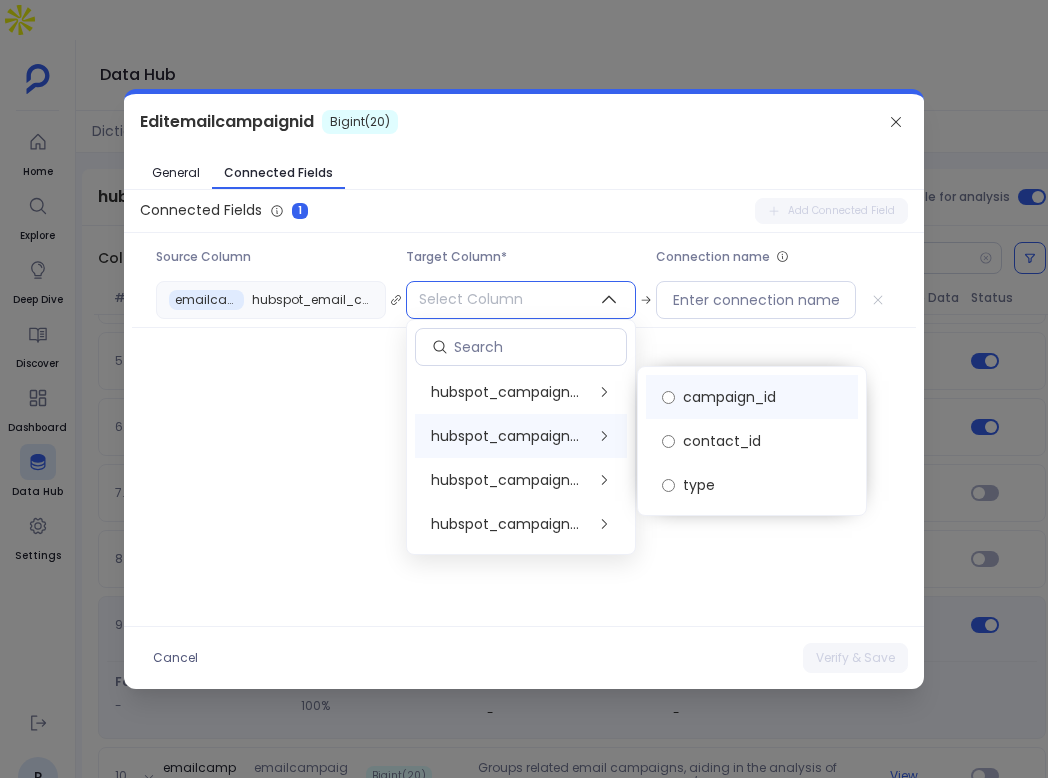 click on "campaign_id" at bounding box center (729, 397) 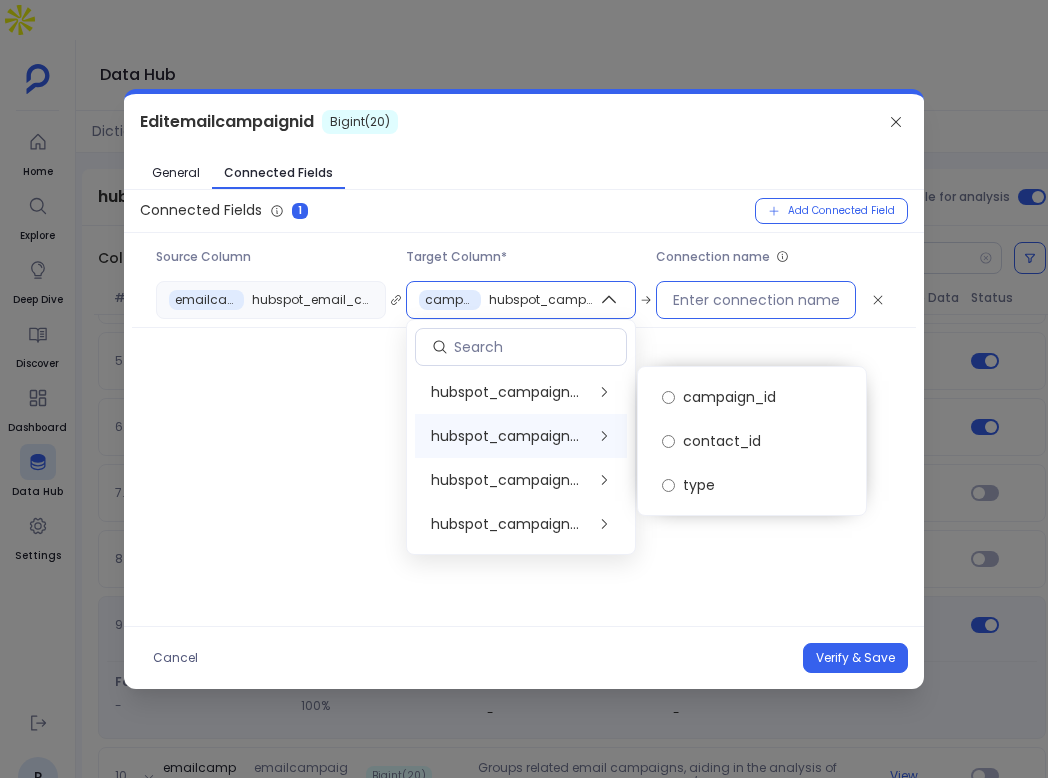 click at bounding box center [756, 300] 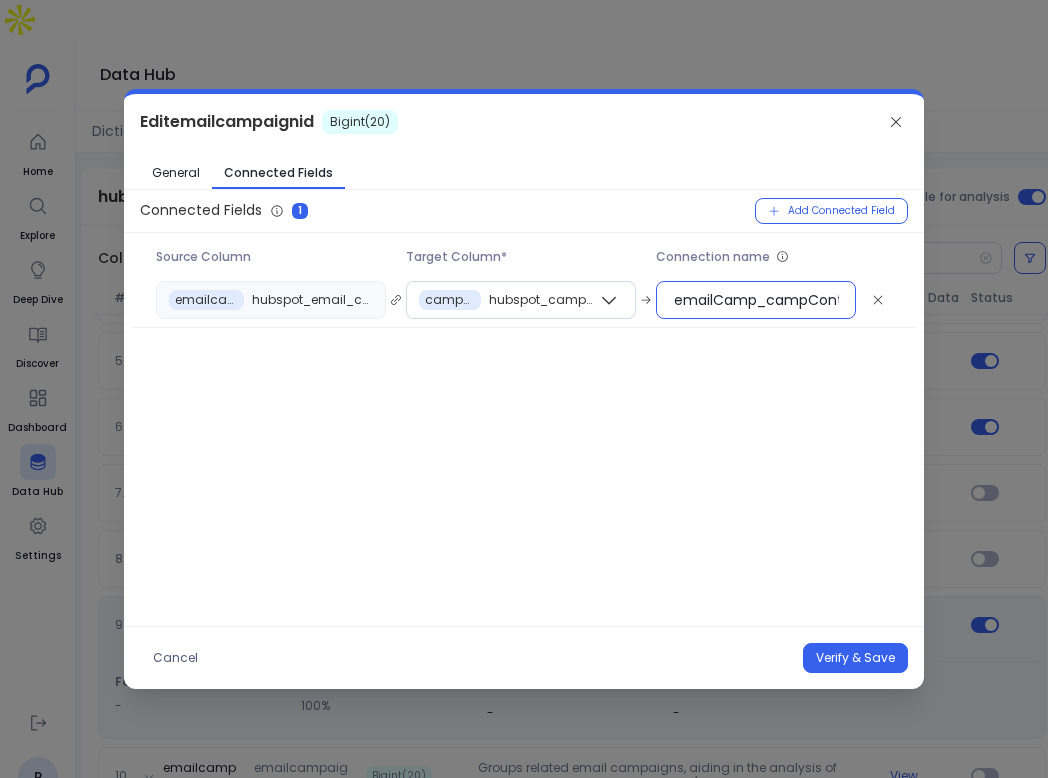 scroll, scrollTop: 0, scrollLeft: 92, axis: horizontal 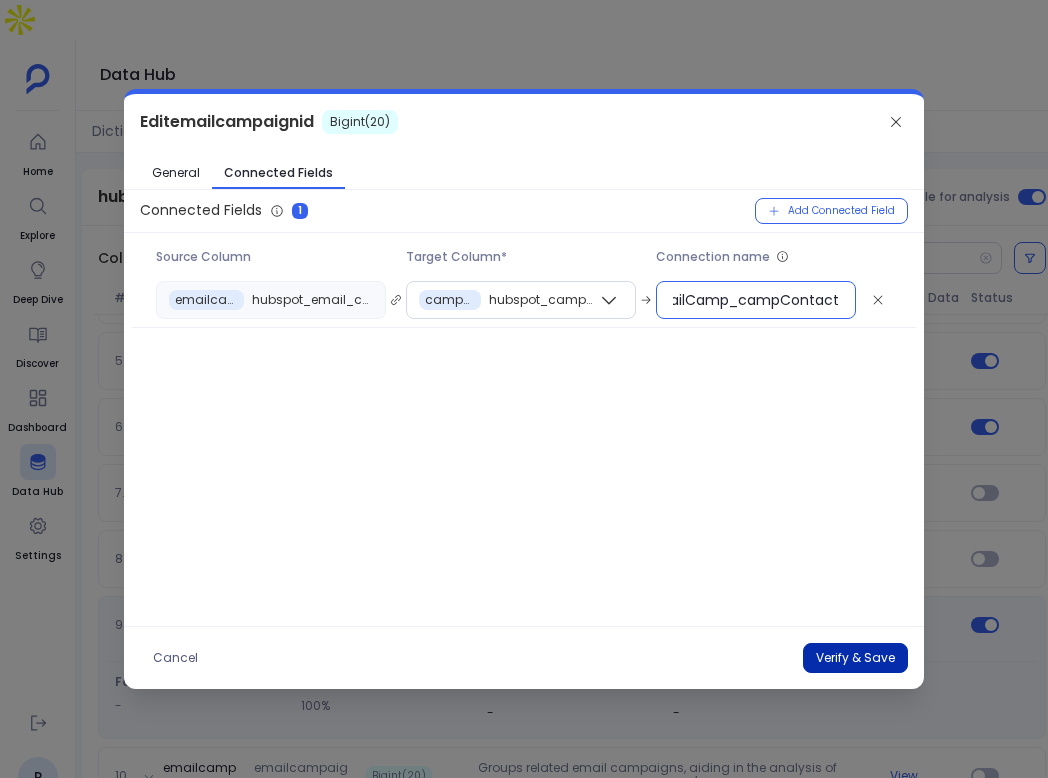 type on "campID_emailCamp_campContact" 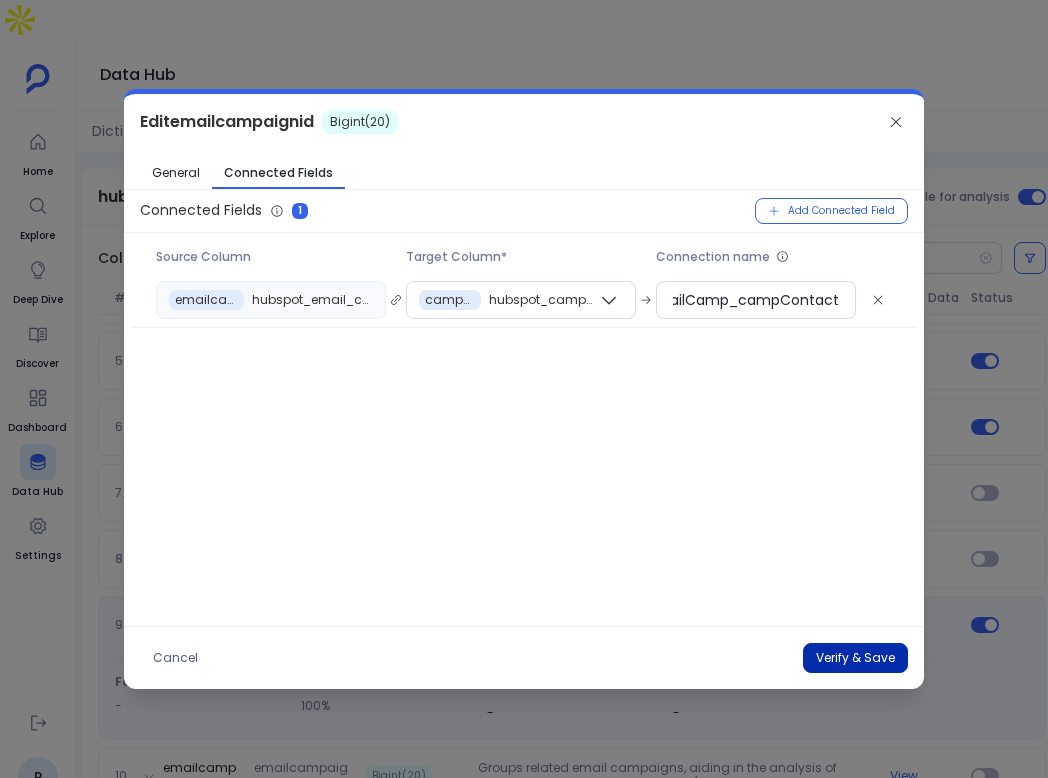 click on "Verify & Save" at bounding box center (855, 658) 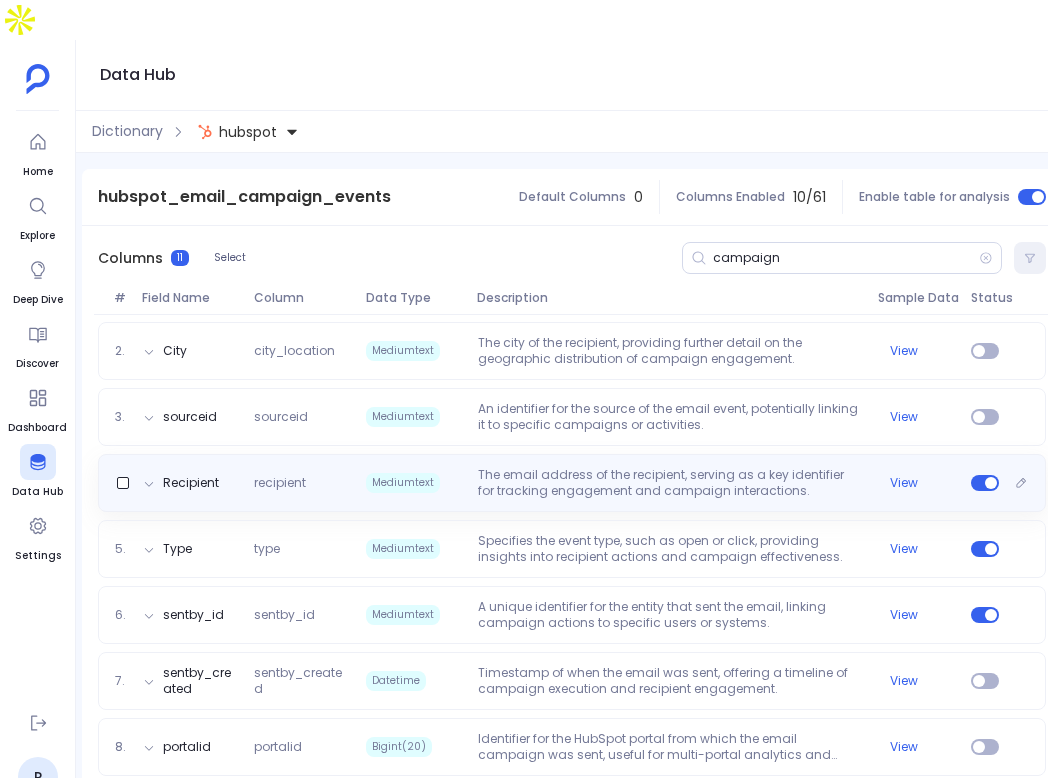 scroll, scrollTop: 319, scrollLeft: 0, axis: vertical 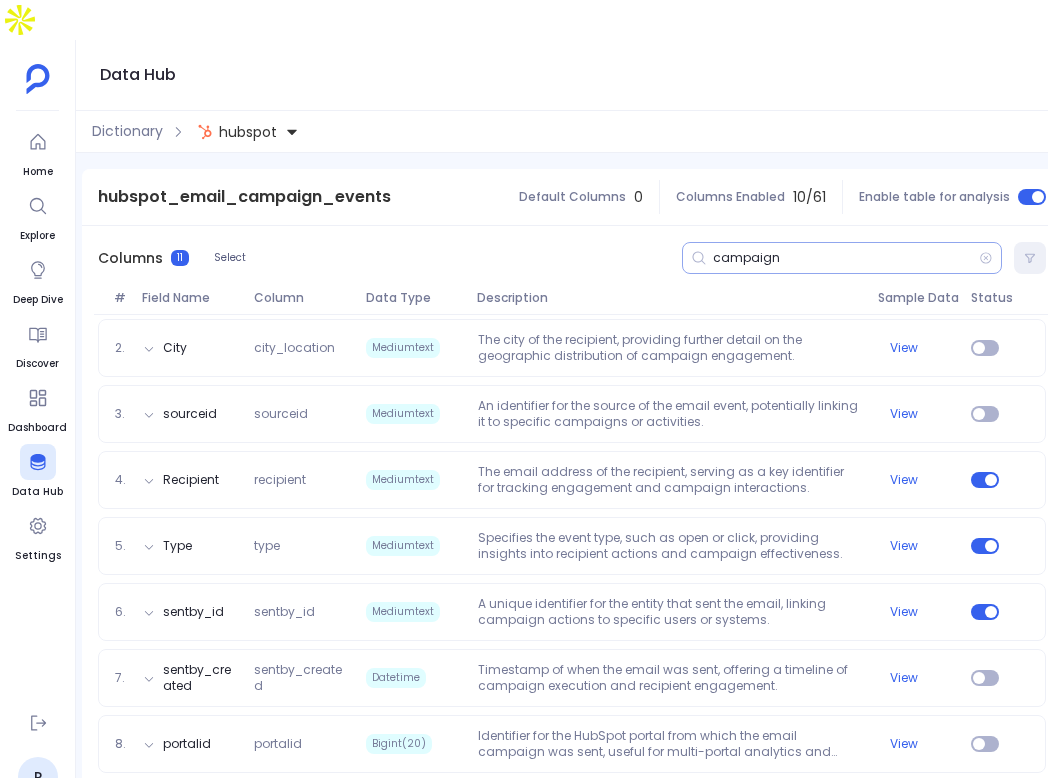 click on "campaign" at bounding box center (846, 258) 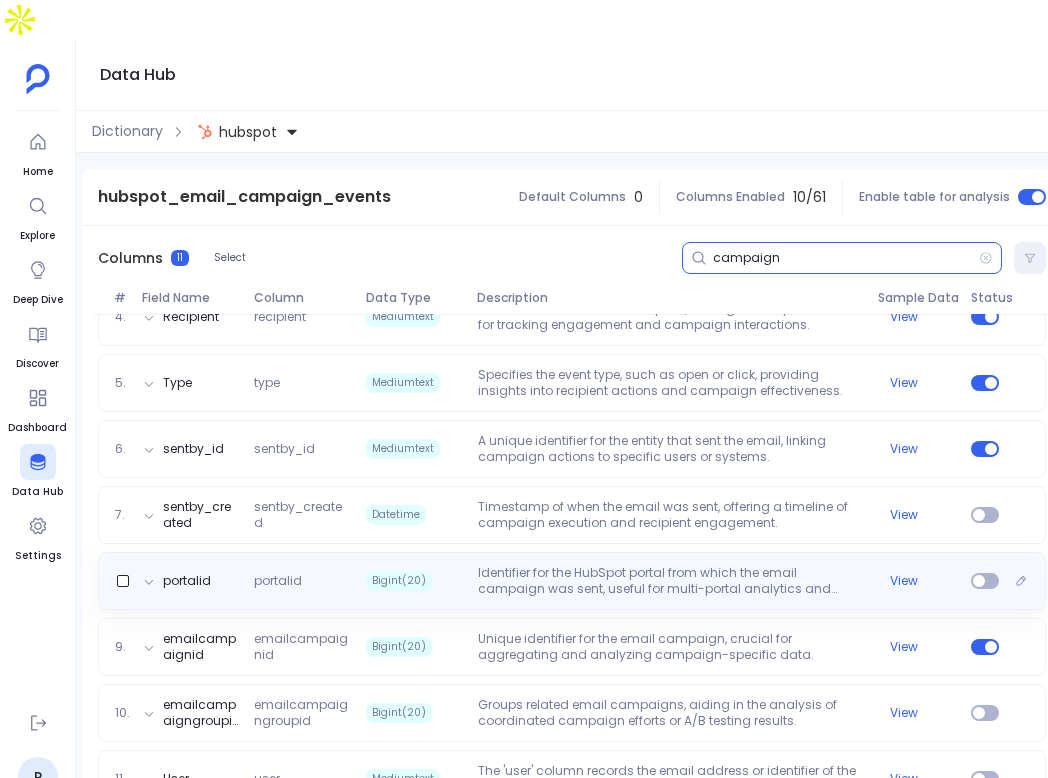 scroll, scrollTop: 504, scrollLeft: 0, axis: vertical 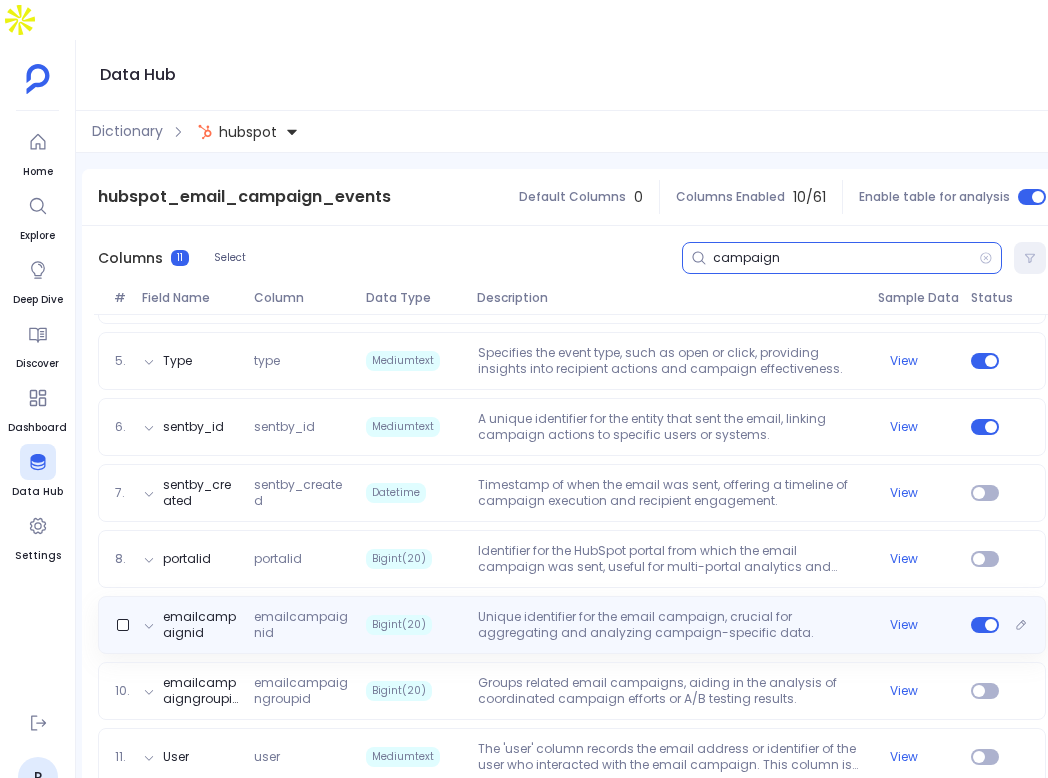 click on "emailcampaignid emailcampaignid Bigint(20) Unique identifier for the email campaign, crucial for aggregating and analyzing campaign-specific data. View" at bounding box center [572, 625] 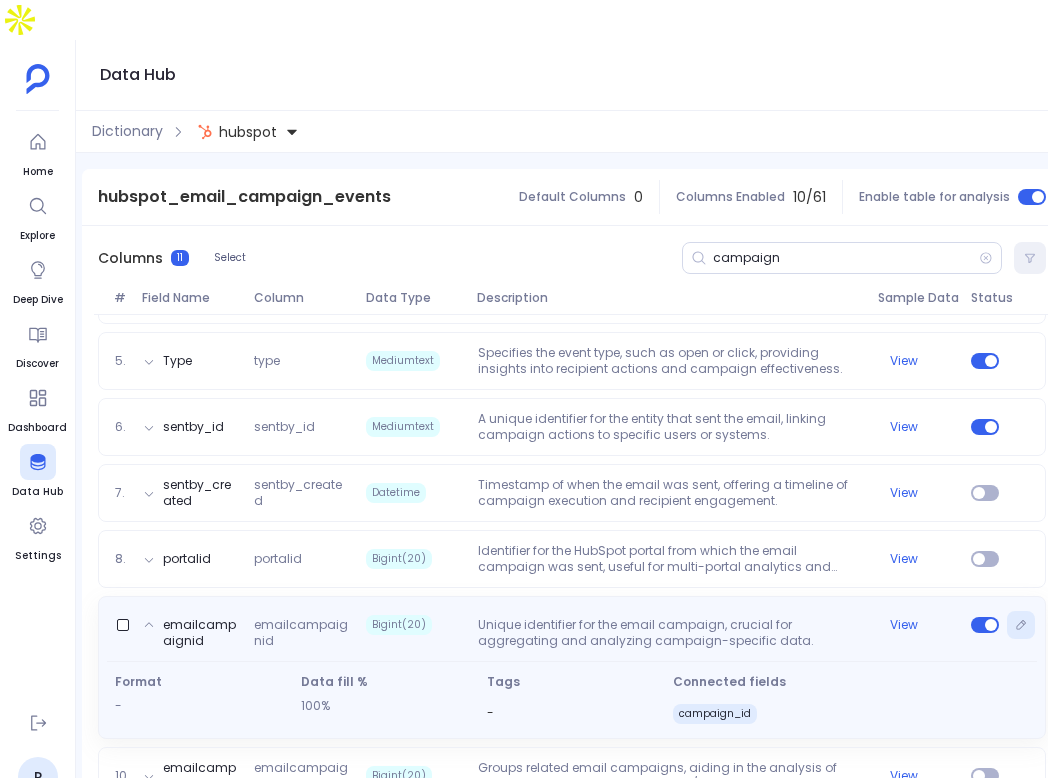 click at bounding box center (1021, 625) 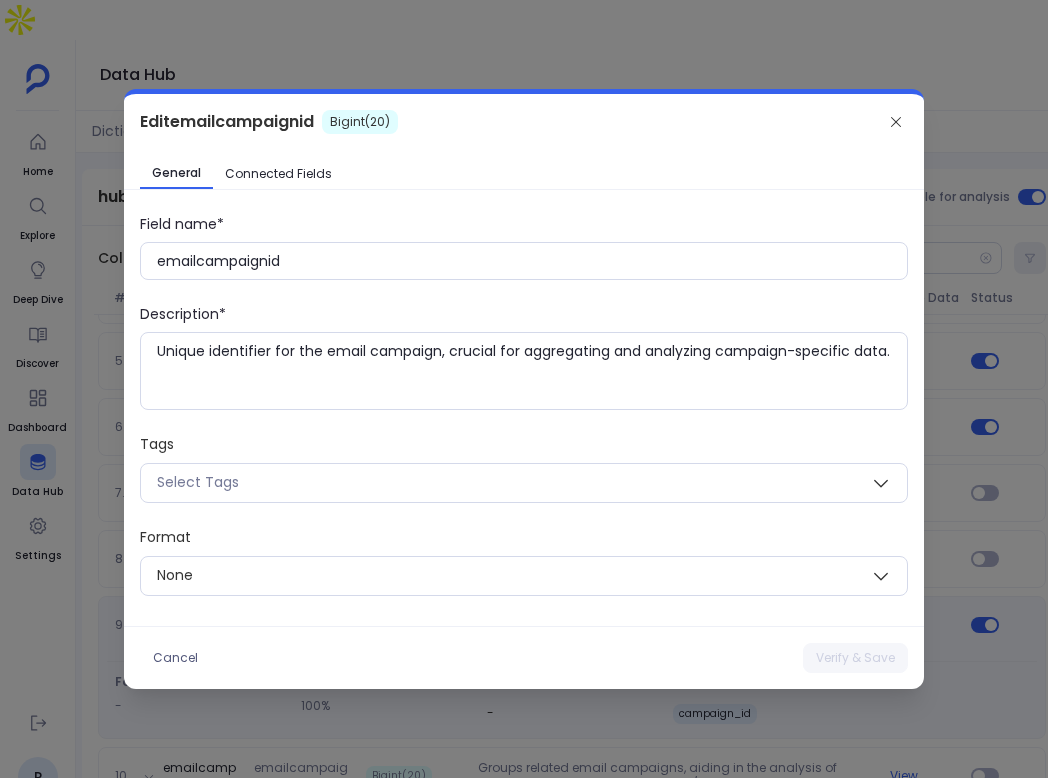 click on "Connected Fields" at bounding box center [278, 174] 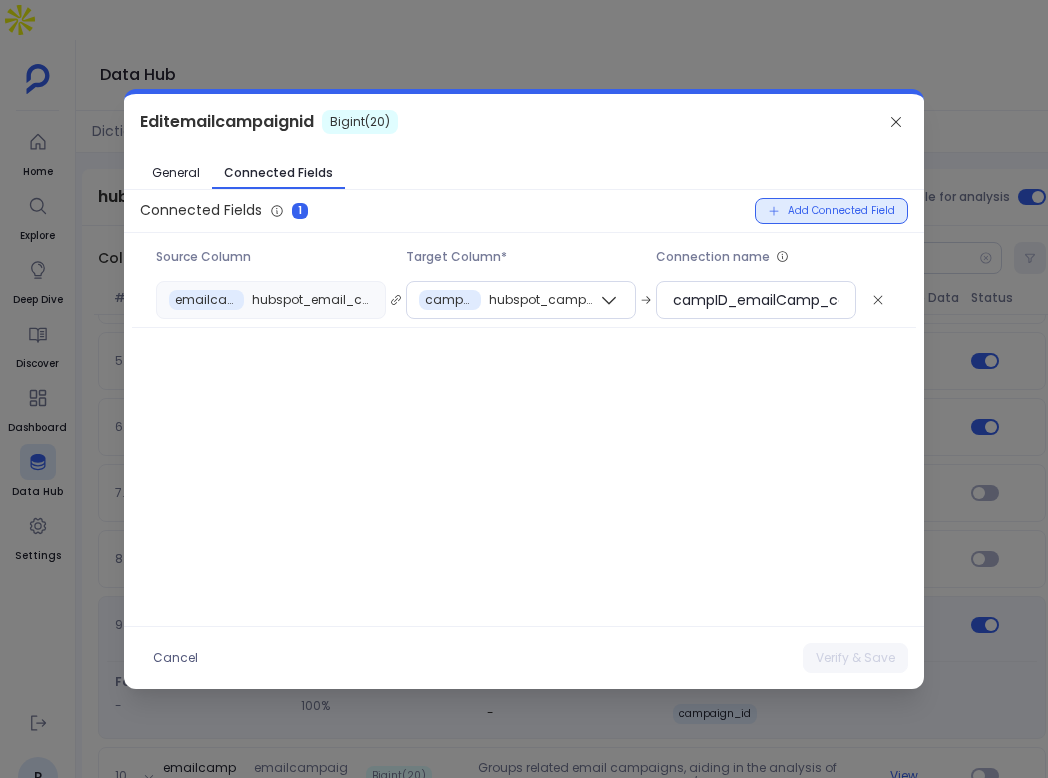click on "Add Connected Field" at bounding box center [841, 211] 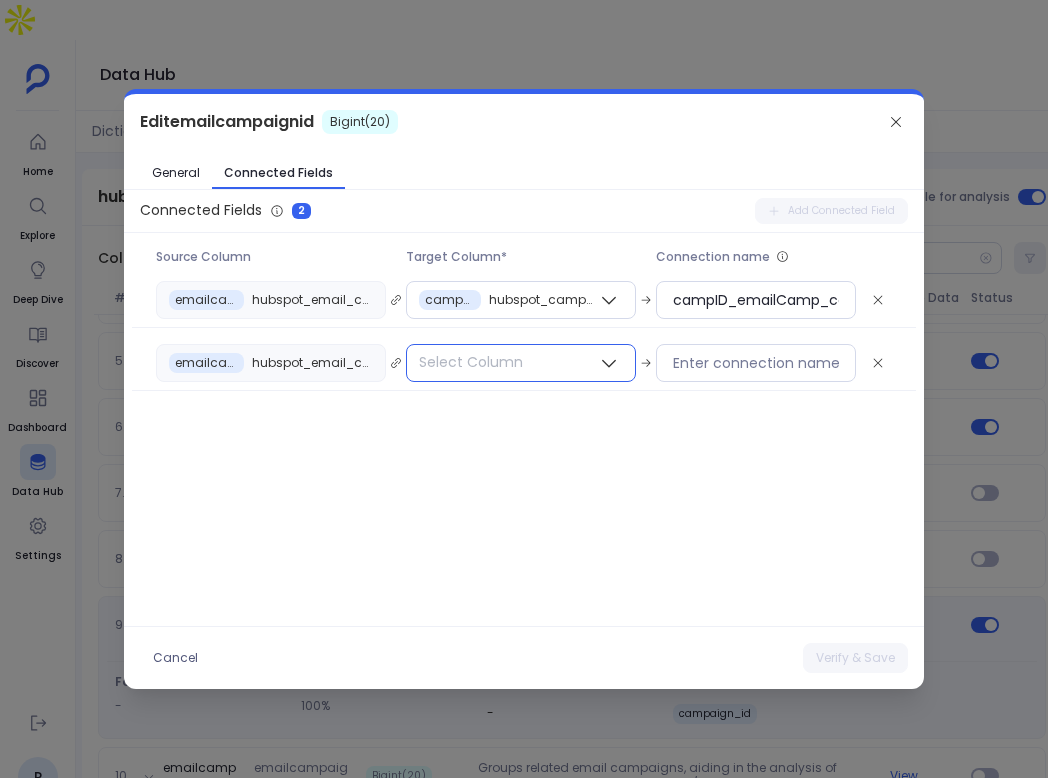click on "Select Column" at bounding box center (471, 362) 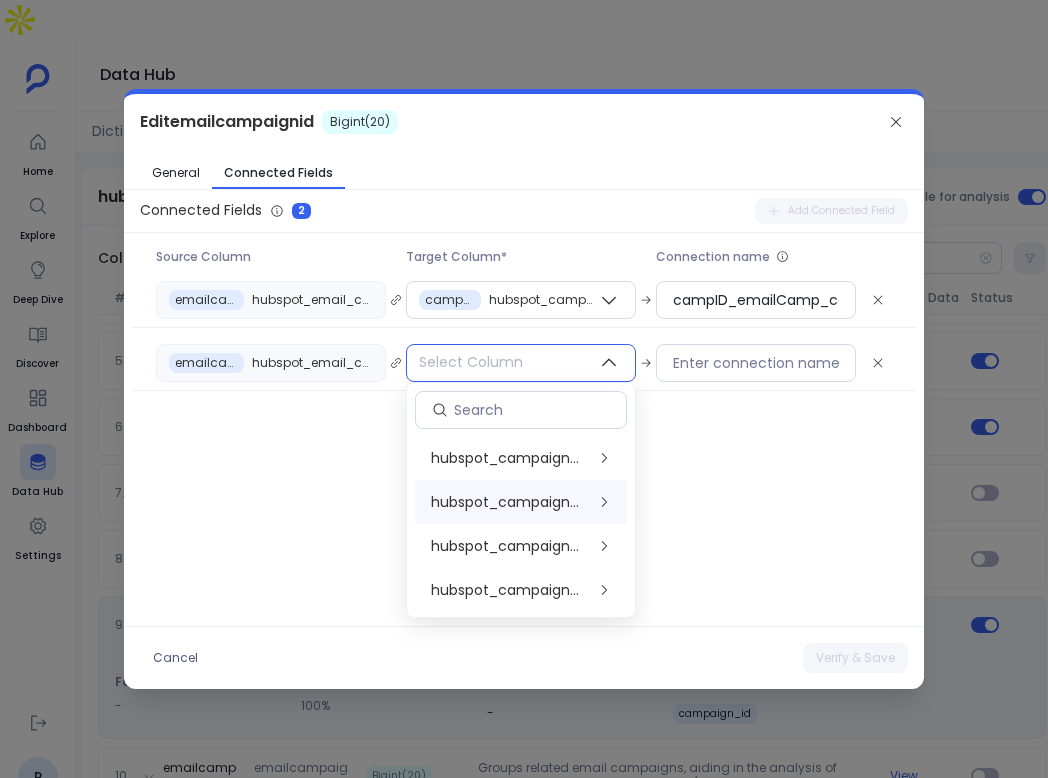 scroll, scrollTop: 0, scrollLeft: 0, axis: both 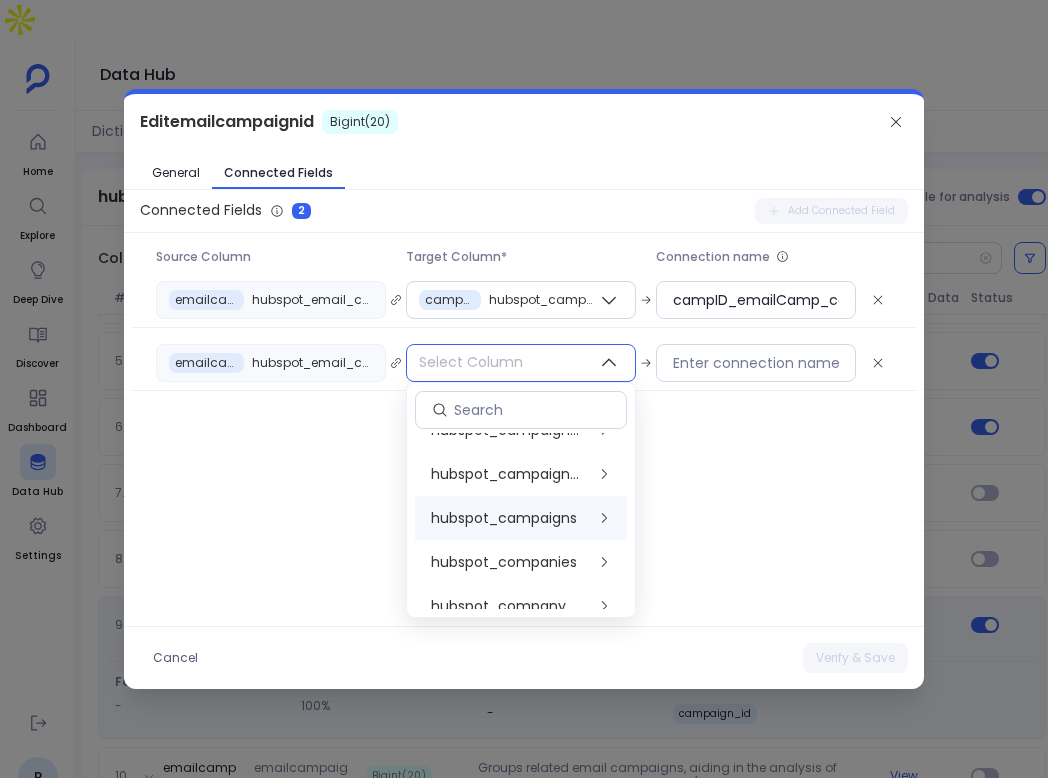 click on "hubspot_campaigns" at bounding box center (480, 298) 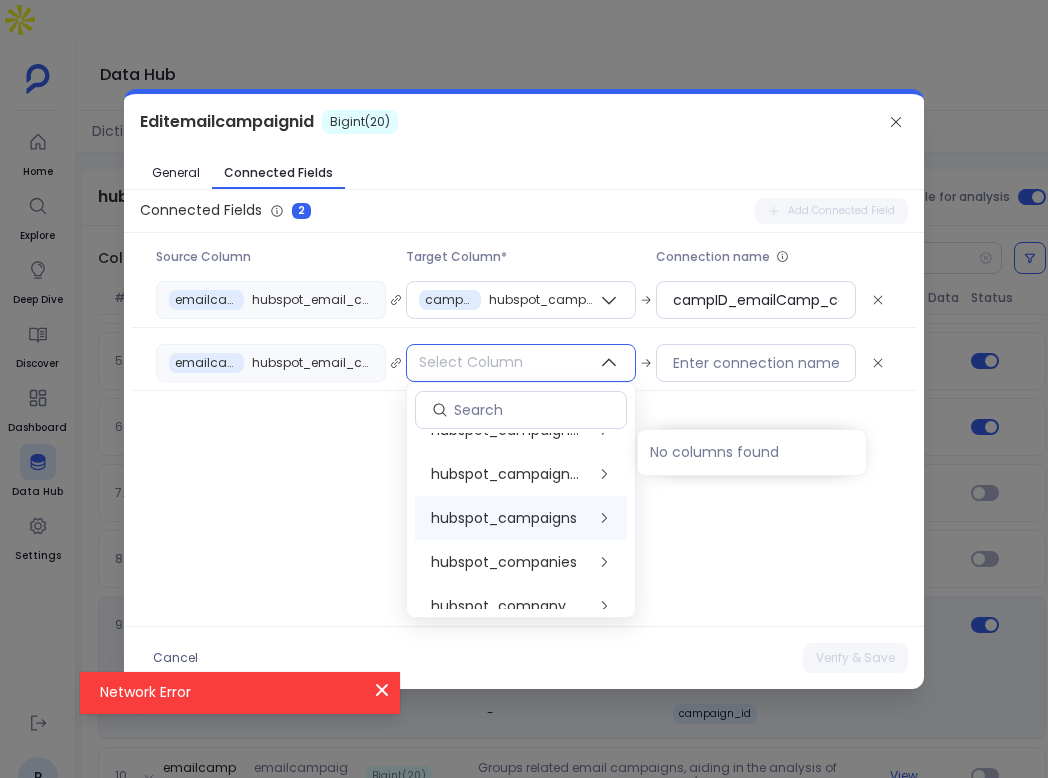 click on "hubspot_campaigns" at bounding box center (504, 518) 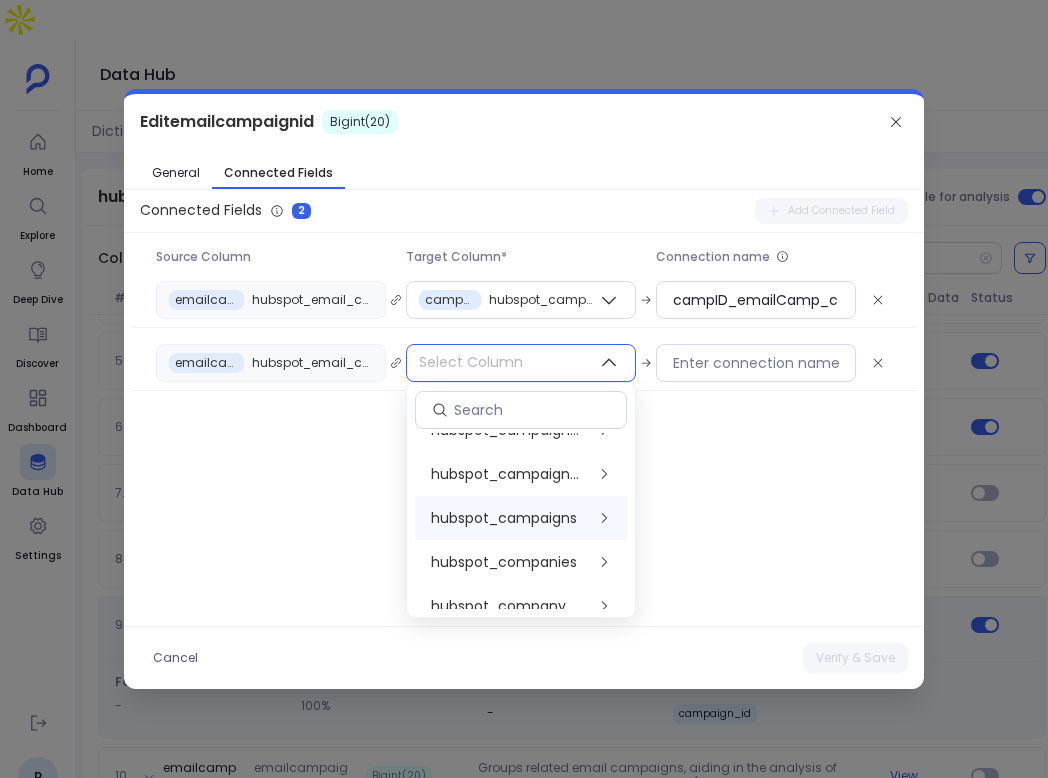click on "hubspot_campaigns" at bounding box center [480, 298] 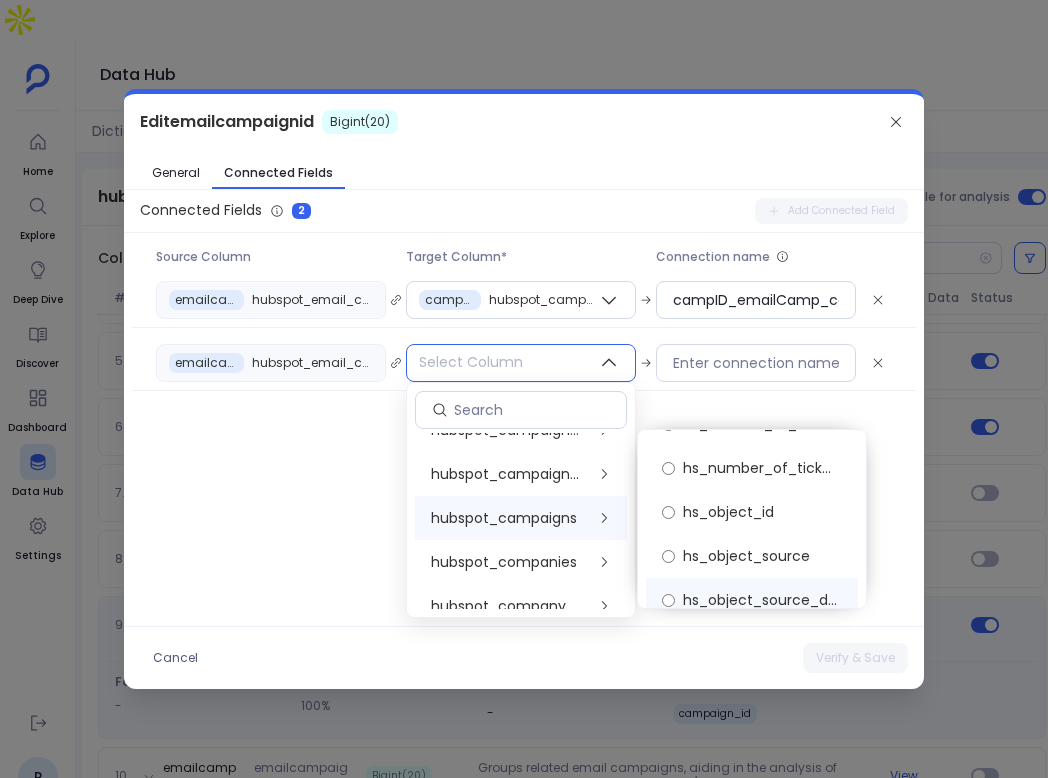 scroll, scrollTop: 2248, scrollLeft: 0, axis: vertical 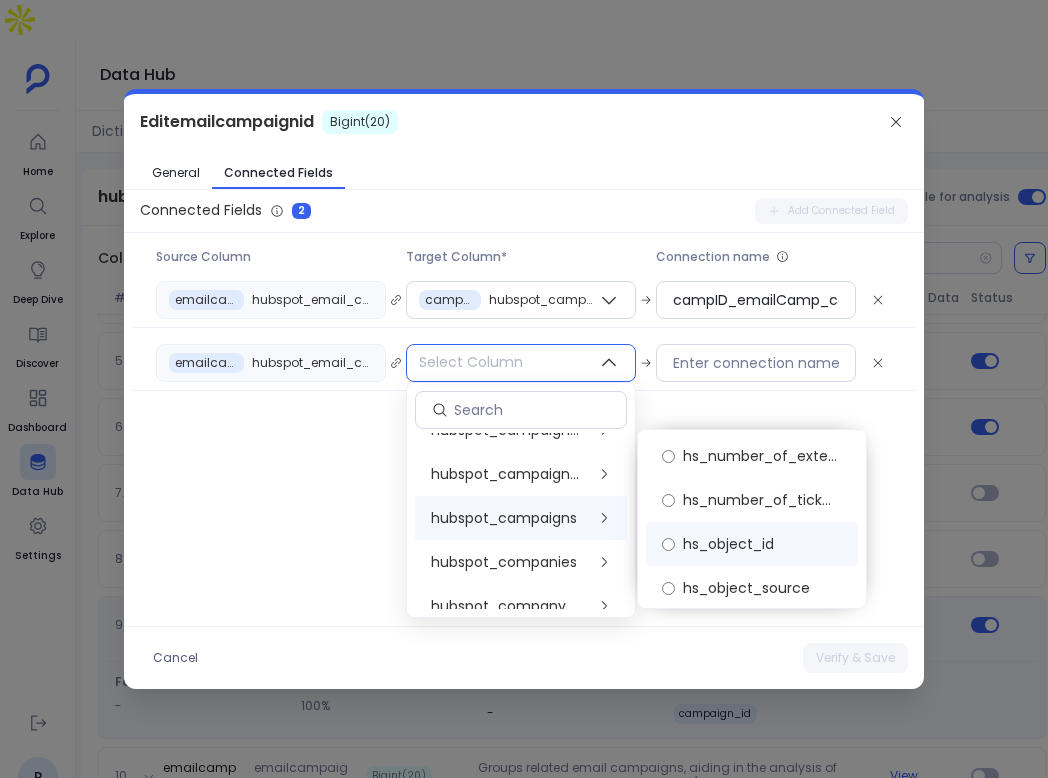 click on "hs_object_id" at bounding box center [752, 544] 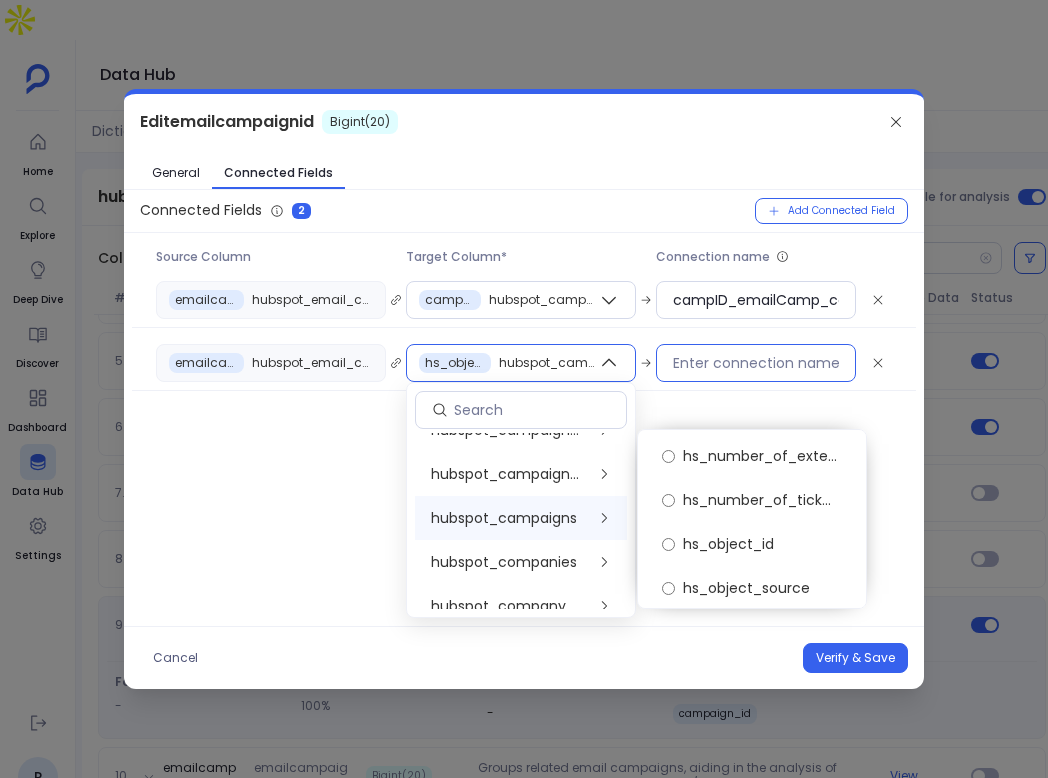 click at bounding box center [756, 363] 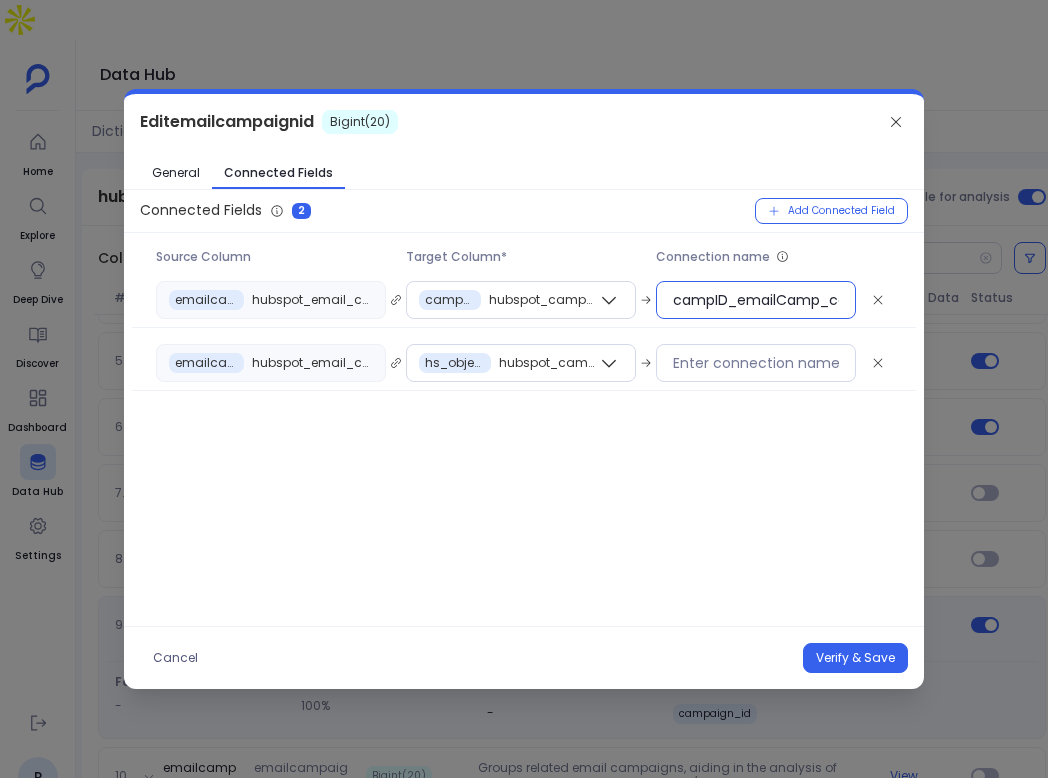 click on "campID_emailCamp_campContact" at bounding box center [756, 300] 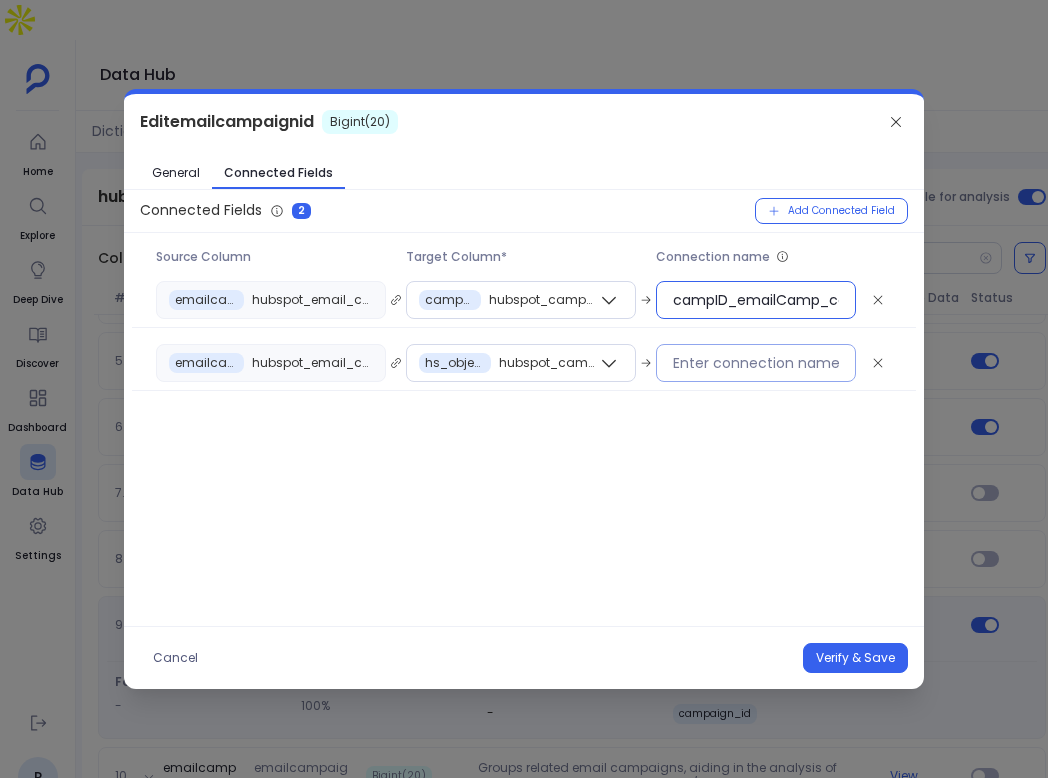 click at bounding box center [756, 363] 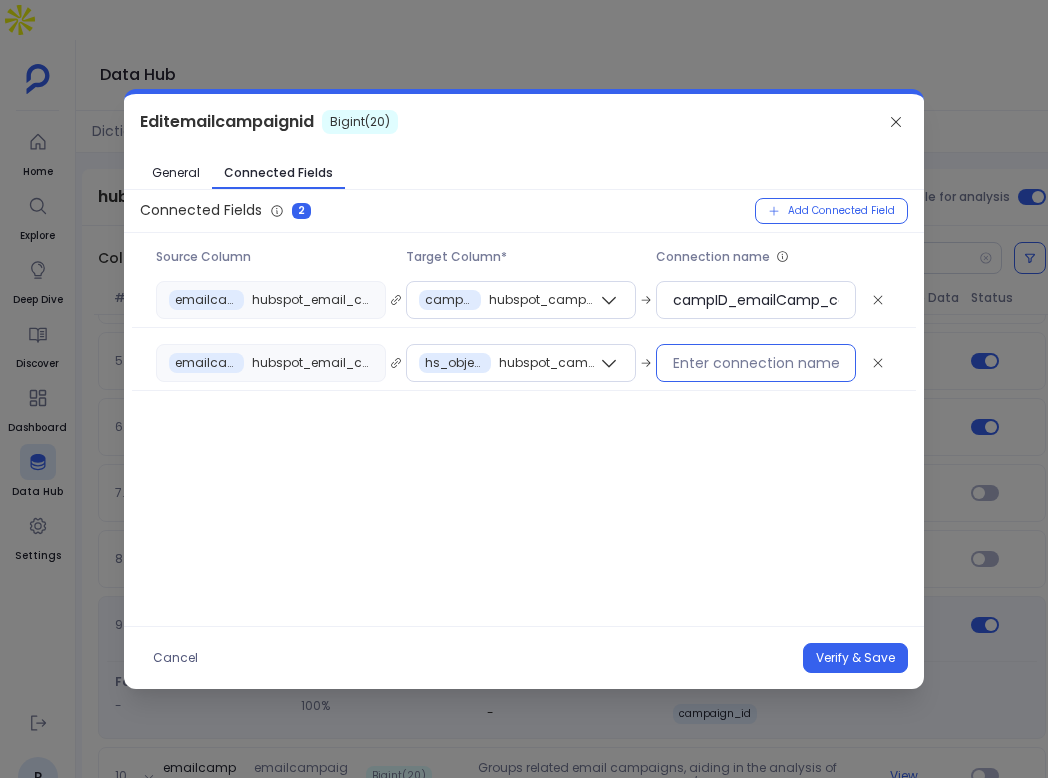 paste on "campID" 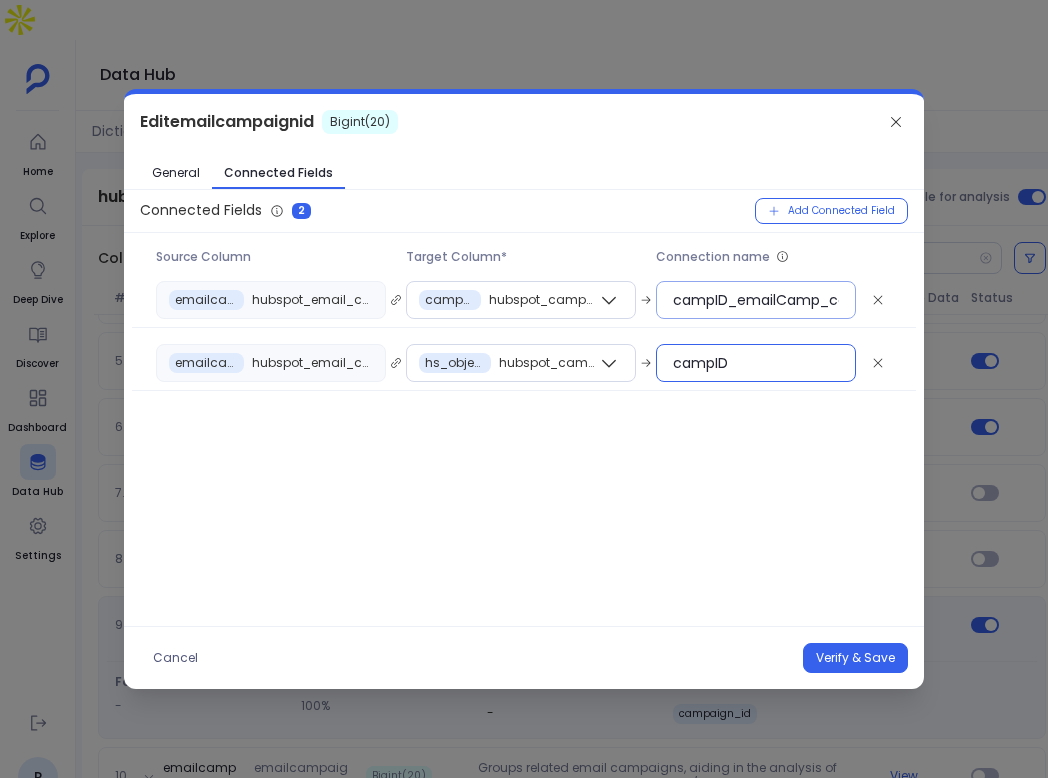 click on "campID_emailCamp_campContact" at bounding box center [756, 300] 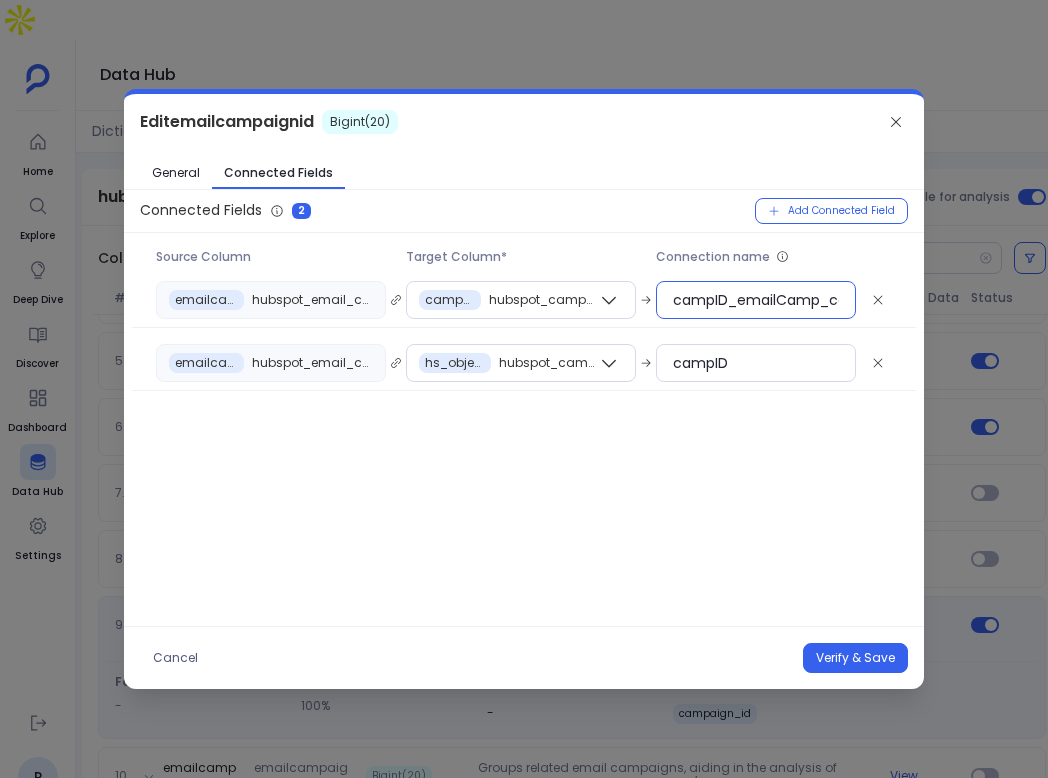 click on "campID_emailCamp_campContact" at bounding box center [756, 300] 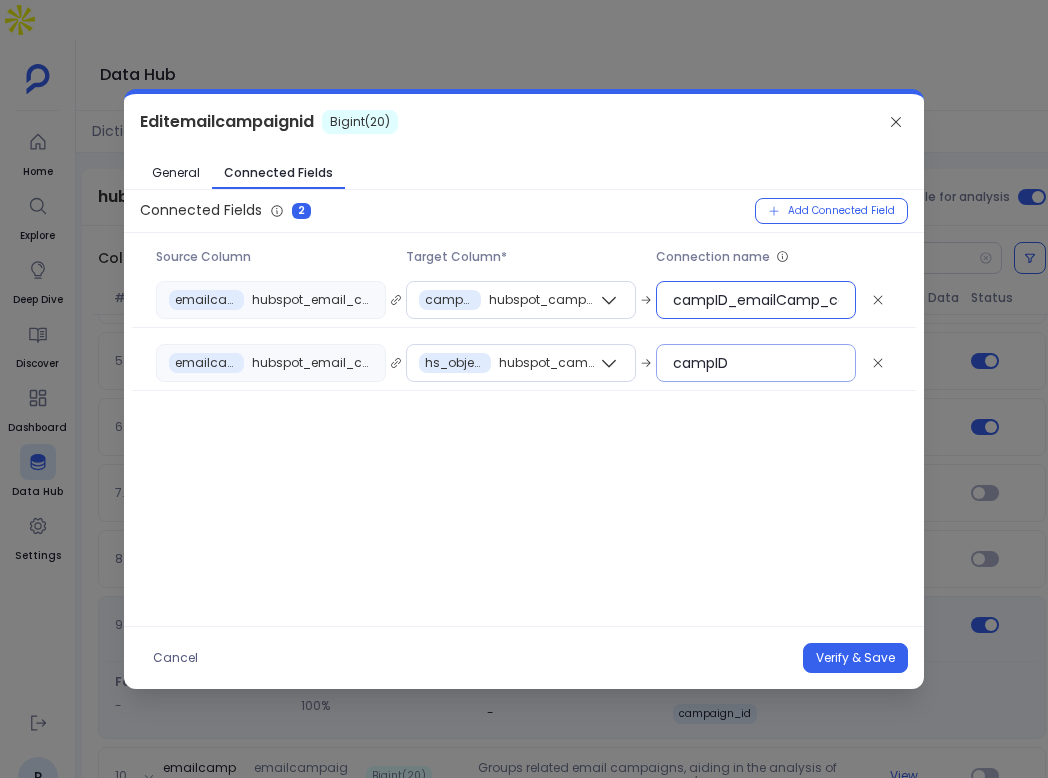 click on "campID" at bounding box center [756, 363] 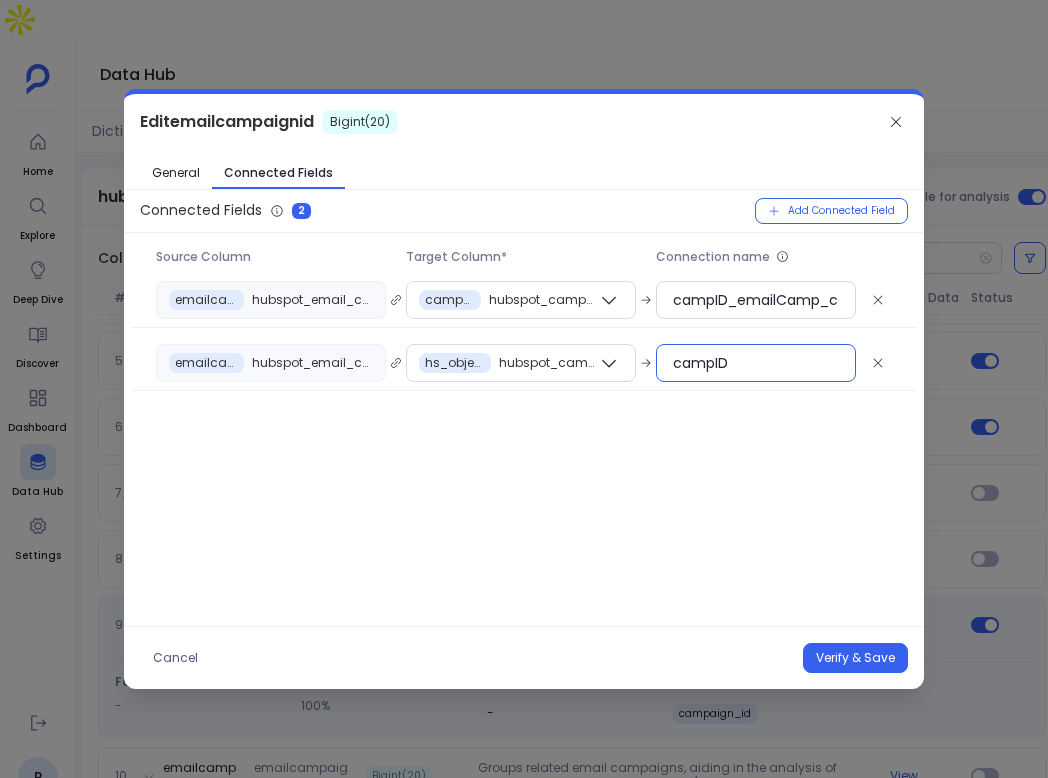 click on "campID" at bounding box center (756, 363) 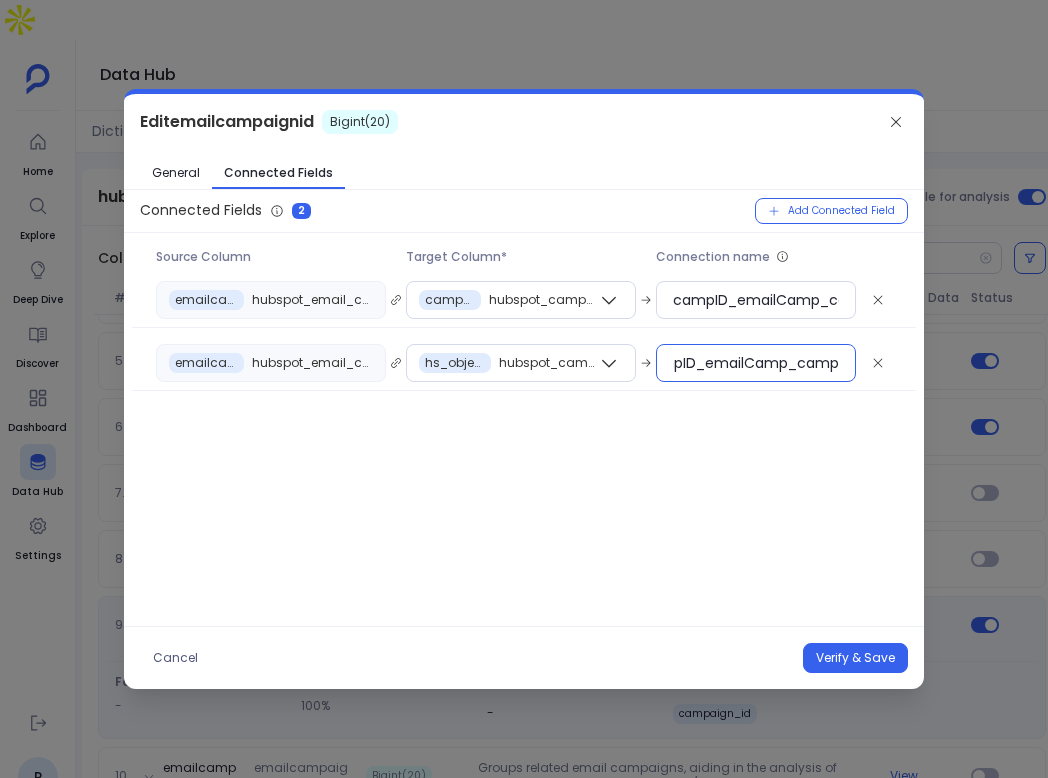 scroll, scrollTop: 0, scrollLeft: 35, axis: horizontal 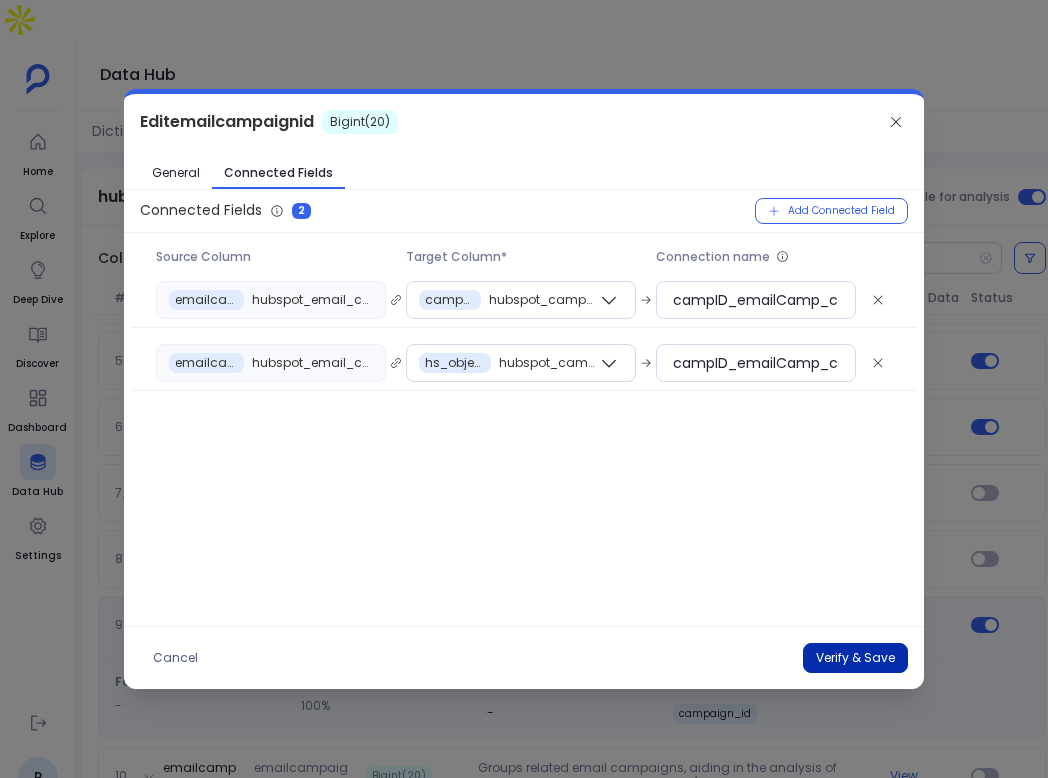 click on "Verify & Save" at bounding box center [855, 658] 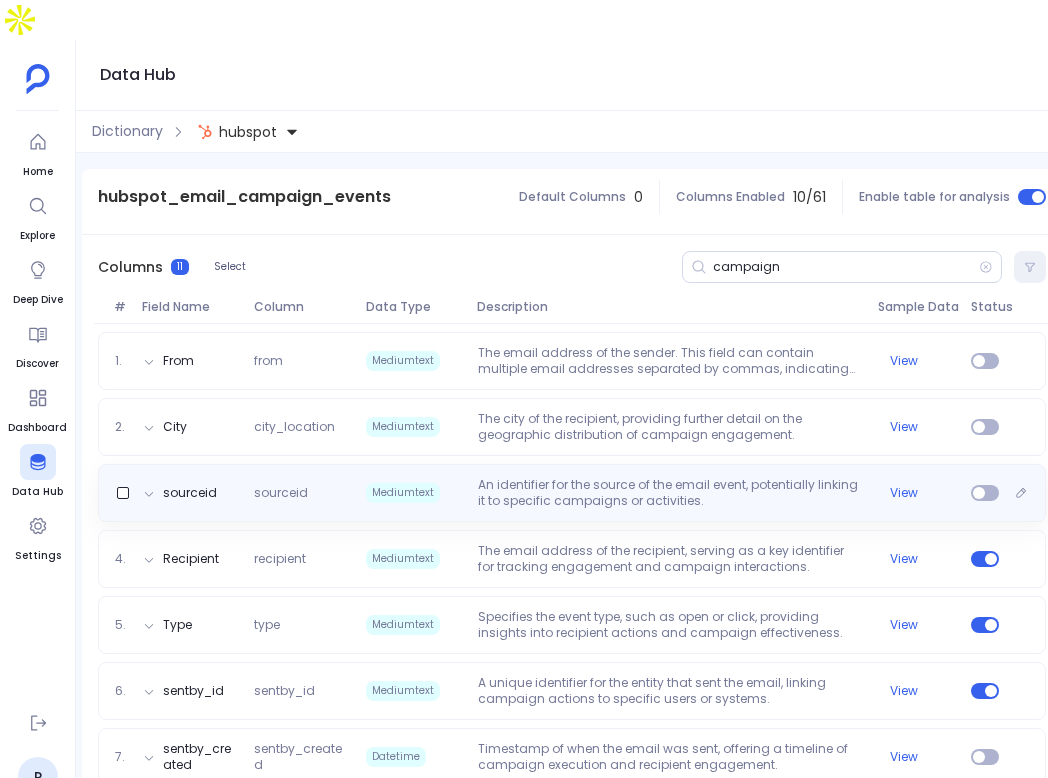 scroll, scrollTop: 250, scrollLeft: 0, axis: vertical 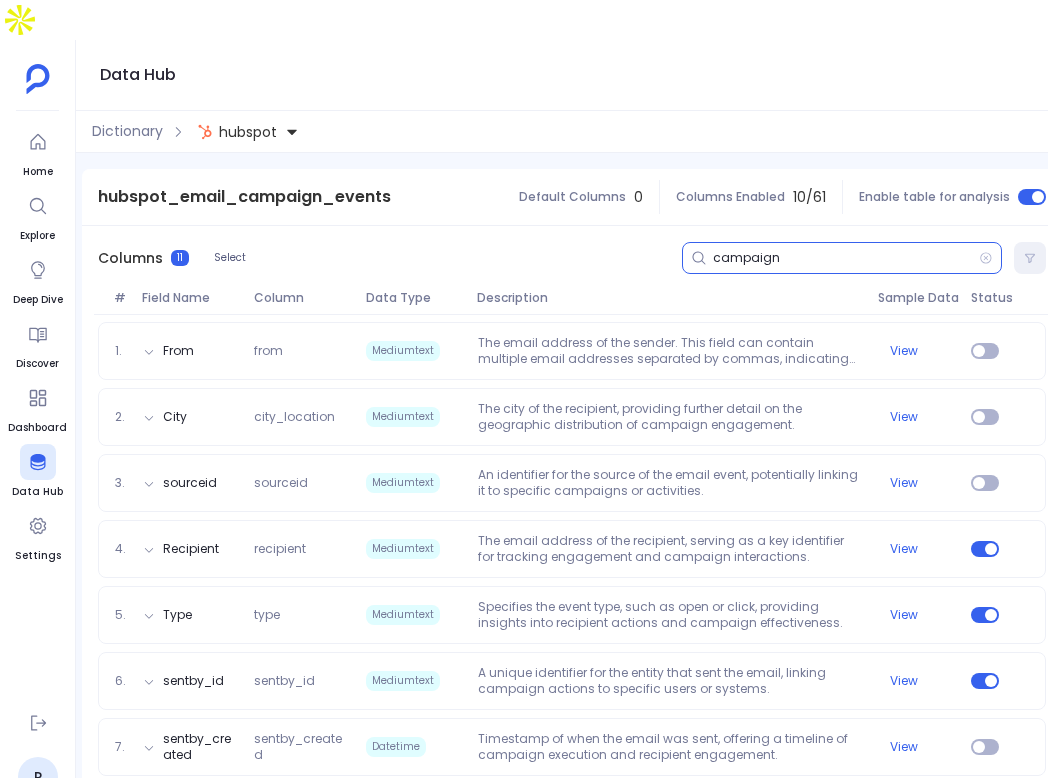 click on "campaign" at bounding box center (846, 258) 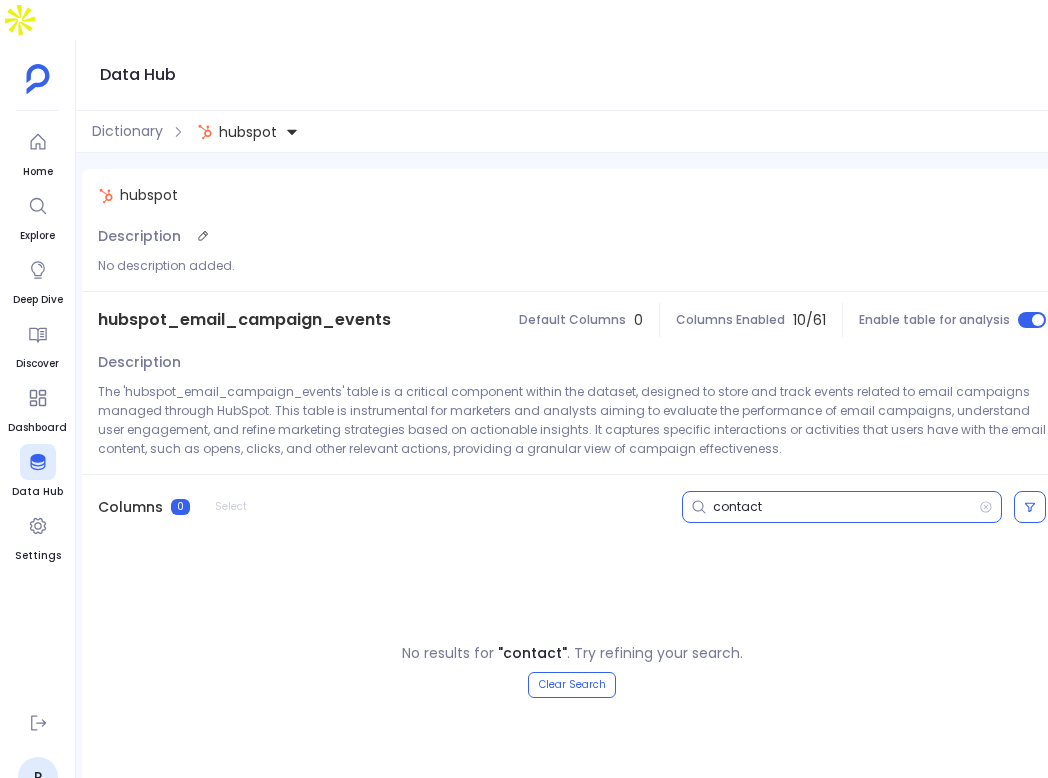 scroll, scrollTop: 0, scrollLeft: 0, axis: both 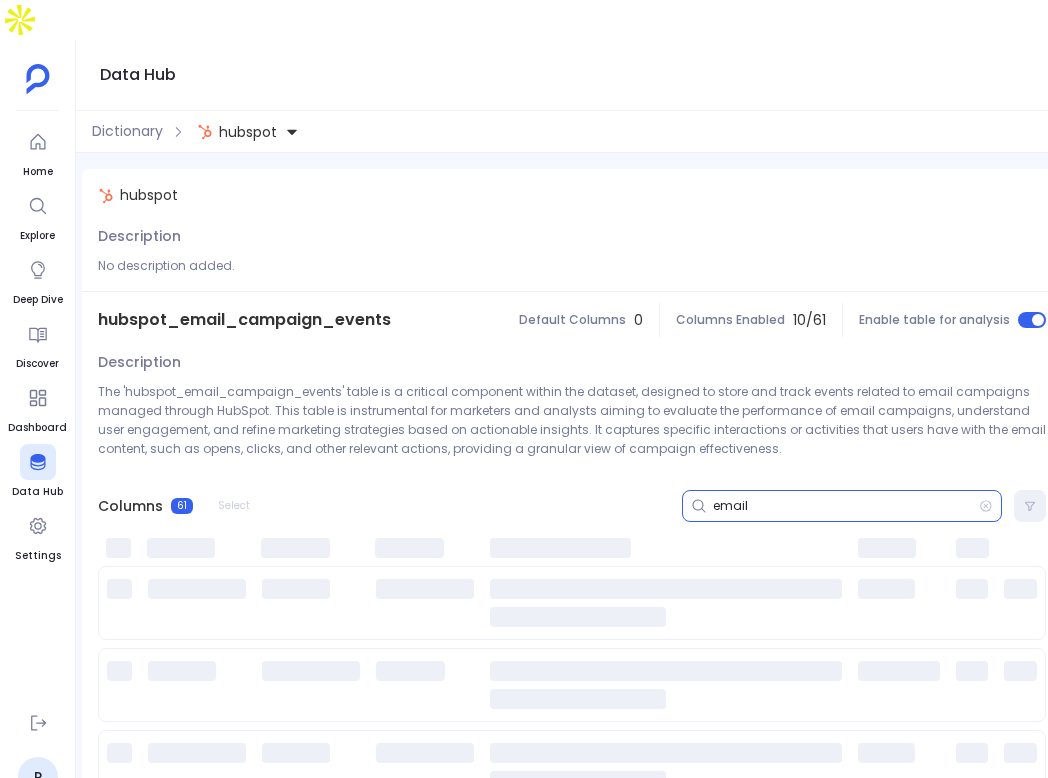 type on "email" 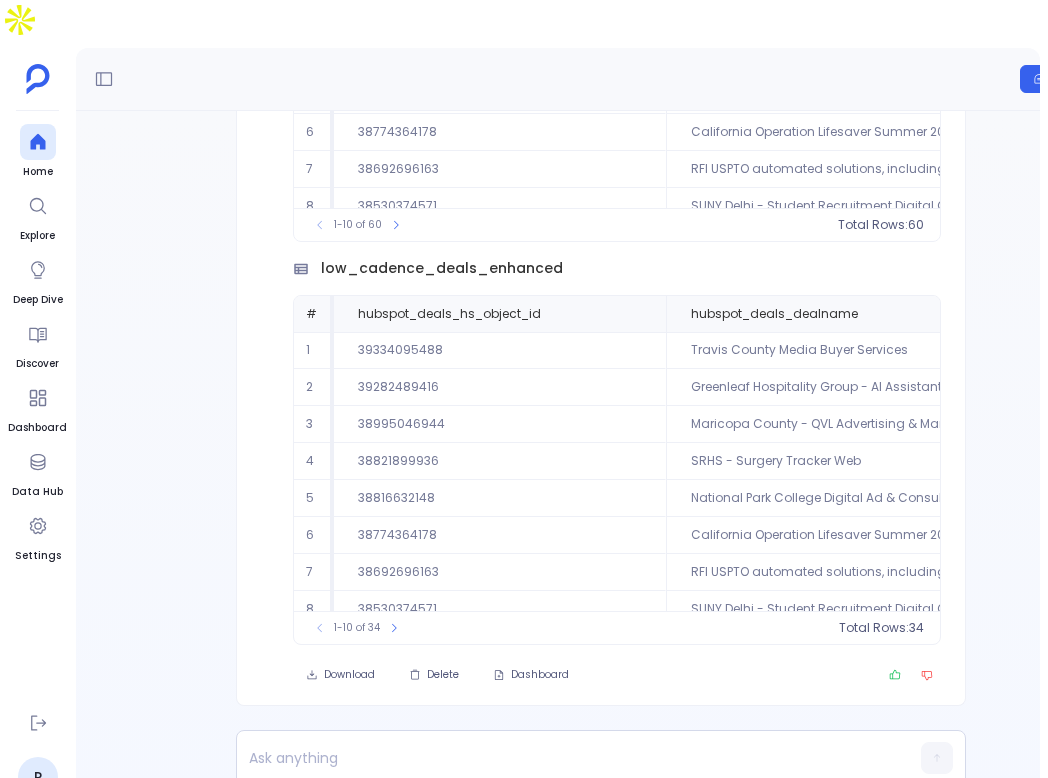 scroll, scrollTop: 0, scrollLeft: 0, axis: both 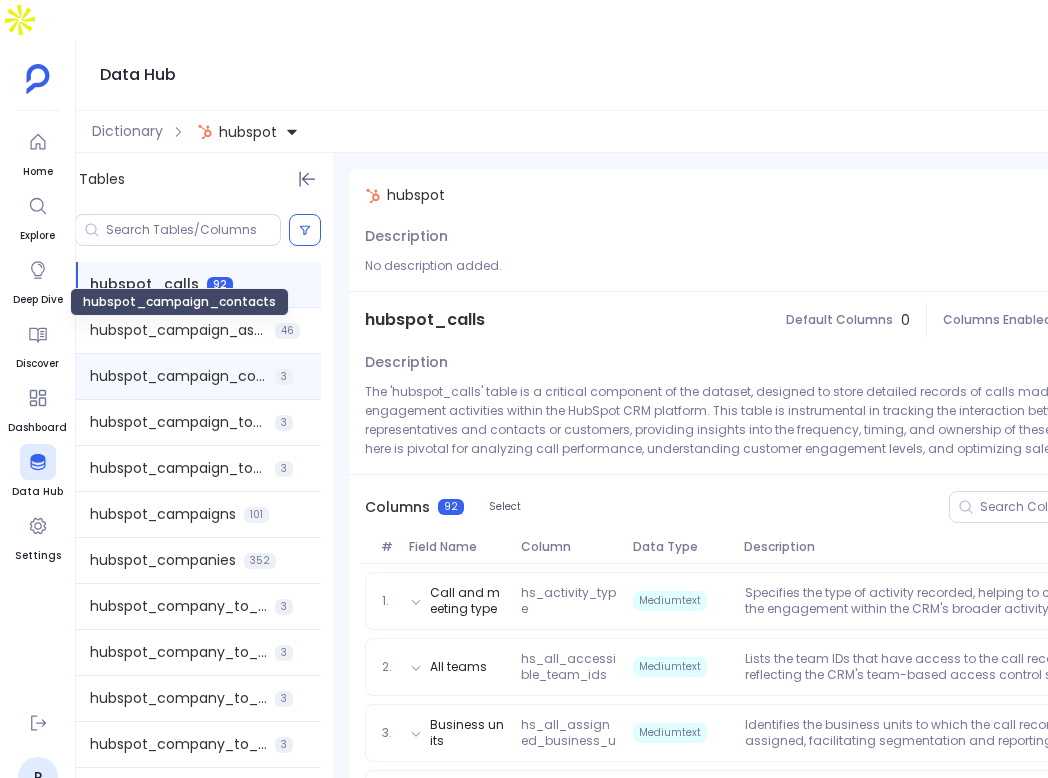 click on "hubspot_campaign_contacts" at bounding box center [178, 376] 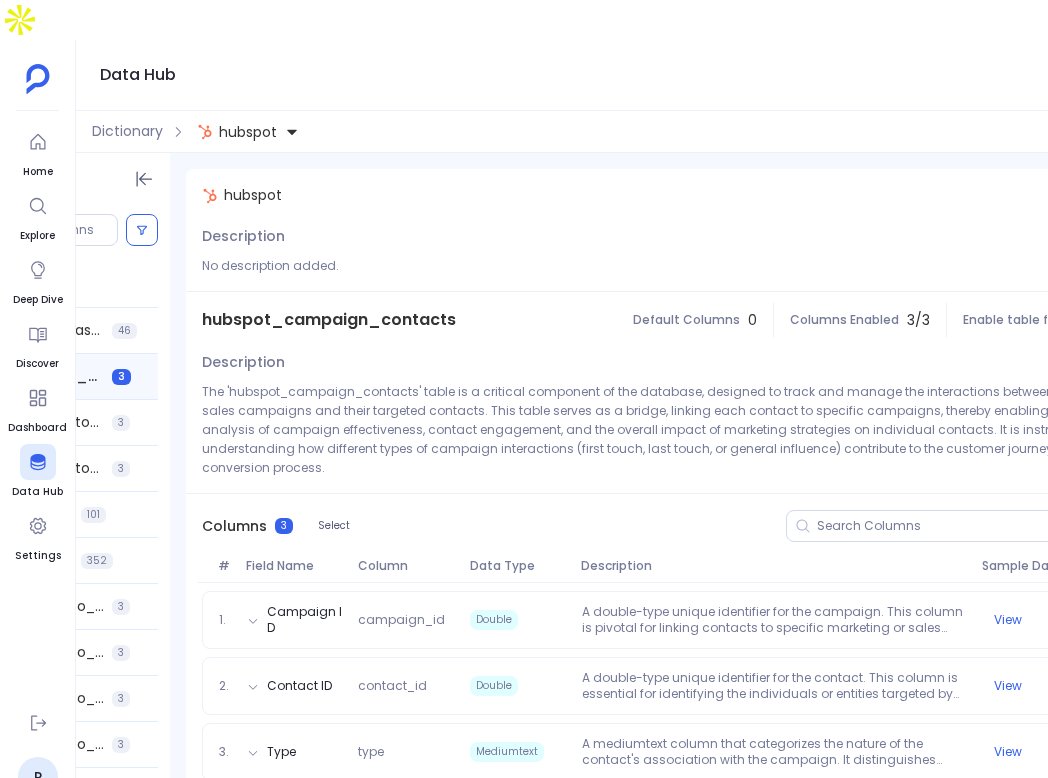scroll, scrollTop: 0, scrollLeft: 0, axis: both 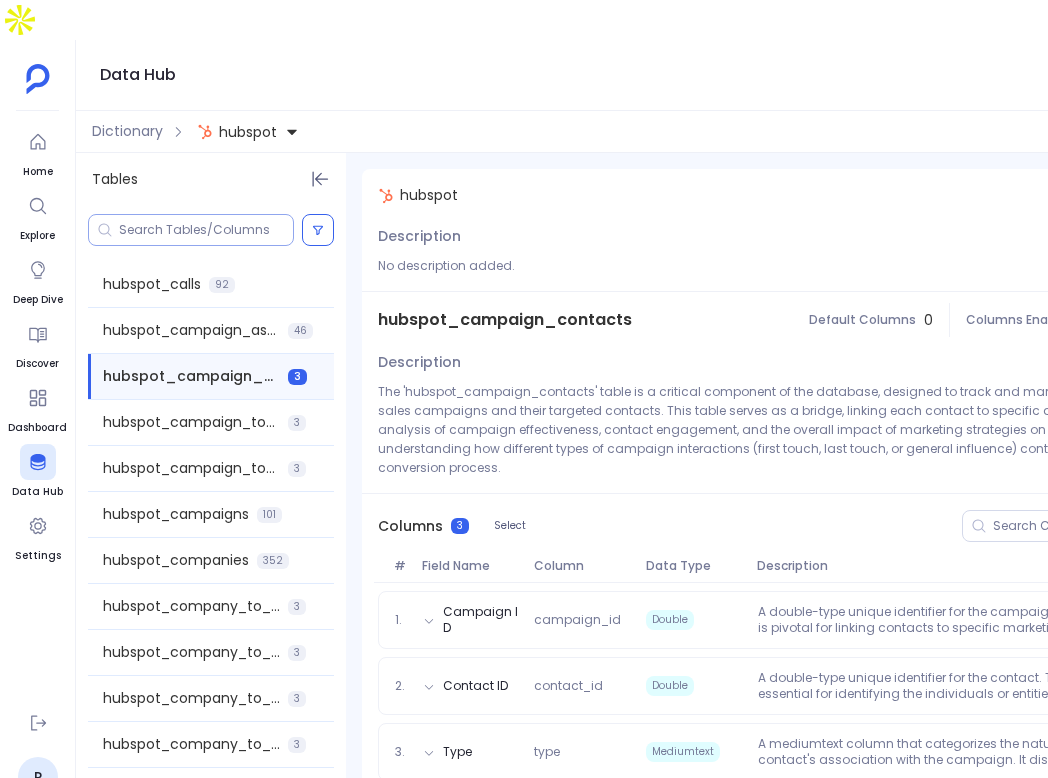 click at bounding box center [191, 230] 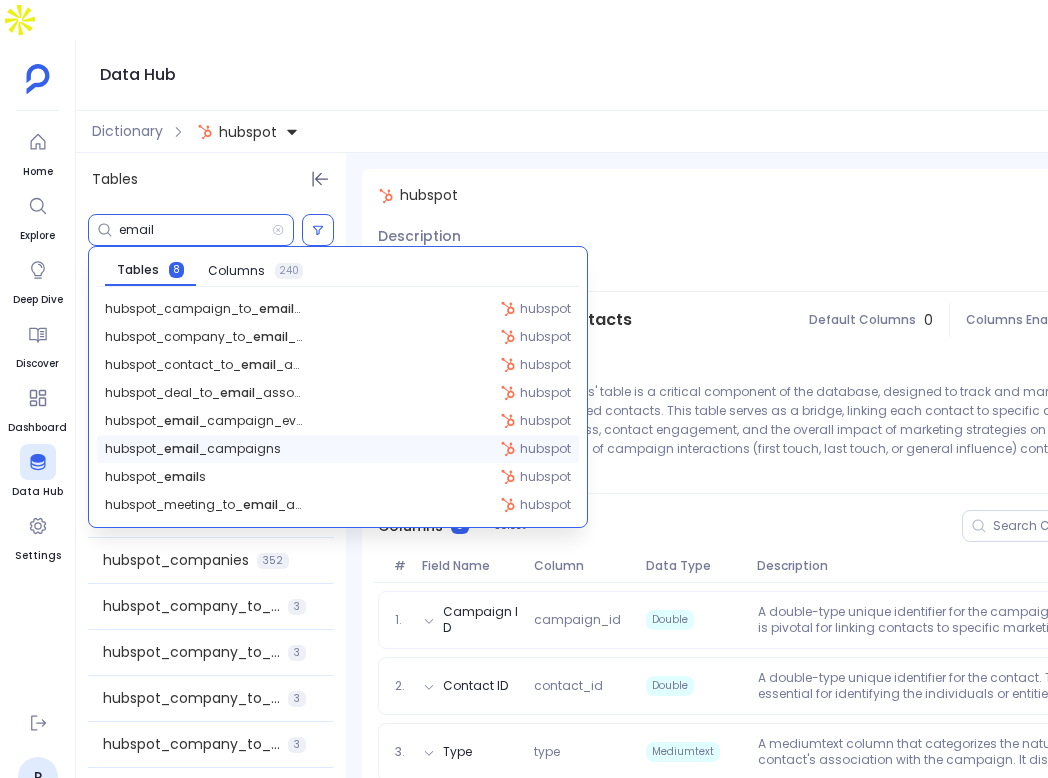 type on "email" 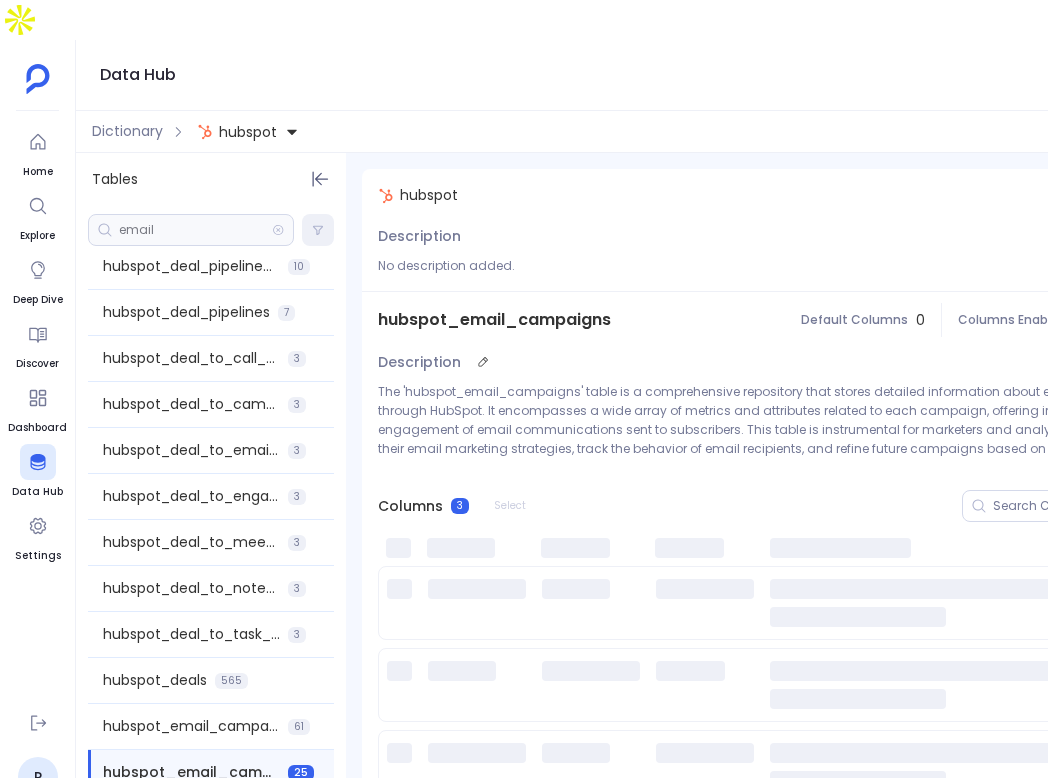 scroll, scrollTop: 1309, scrollLeft: 0, axis: vertical 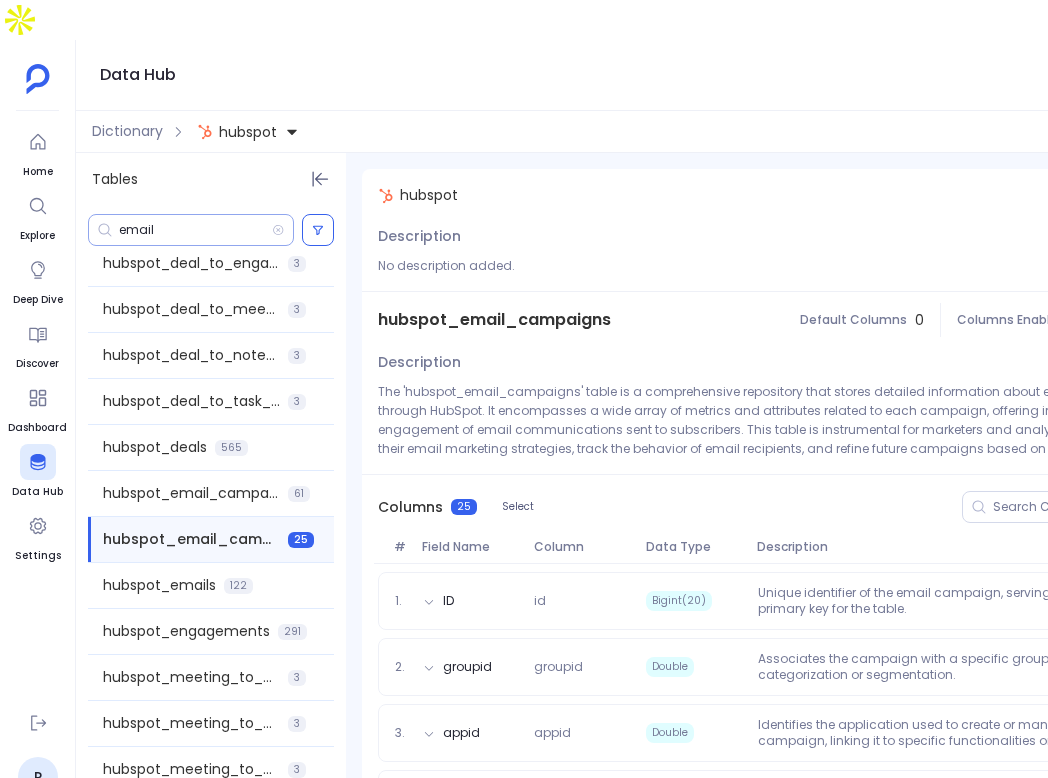 click on "email" at bounding box center [191, 230] 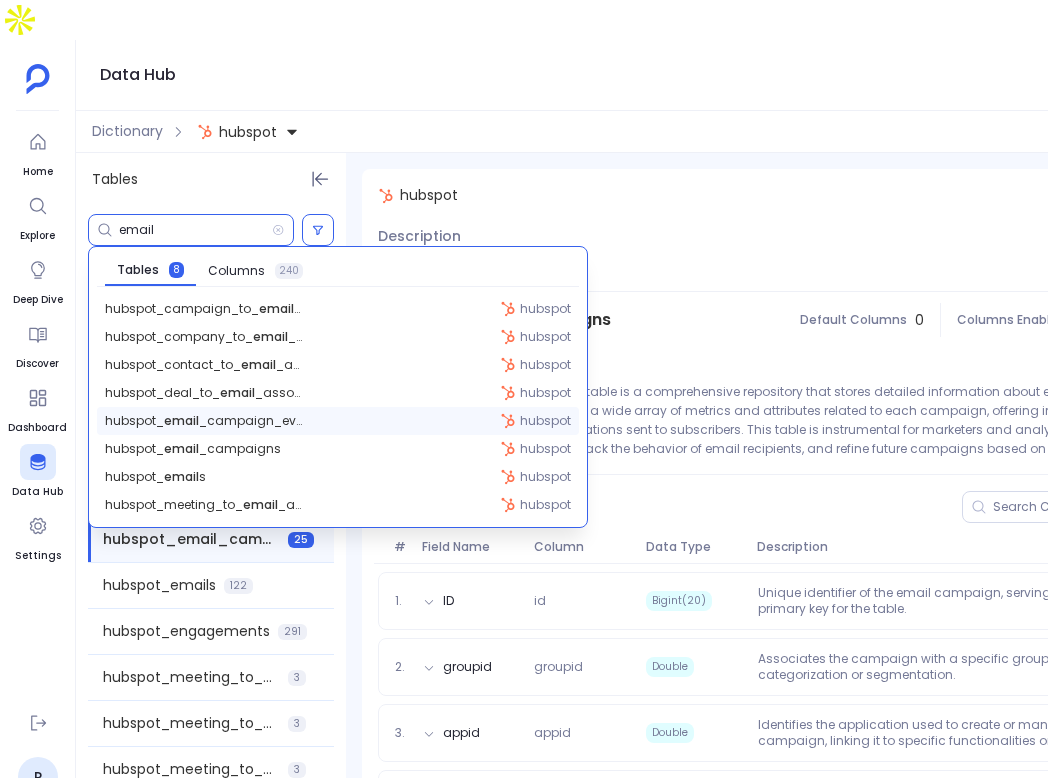 click on "hubspot_ email _campaign_events" at bounding box center (205, 309) 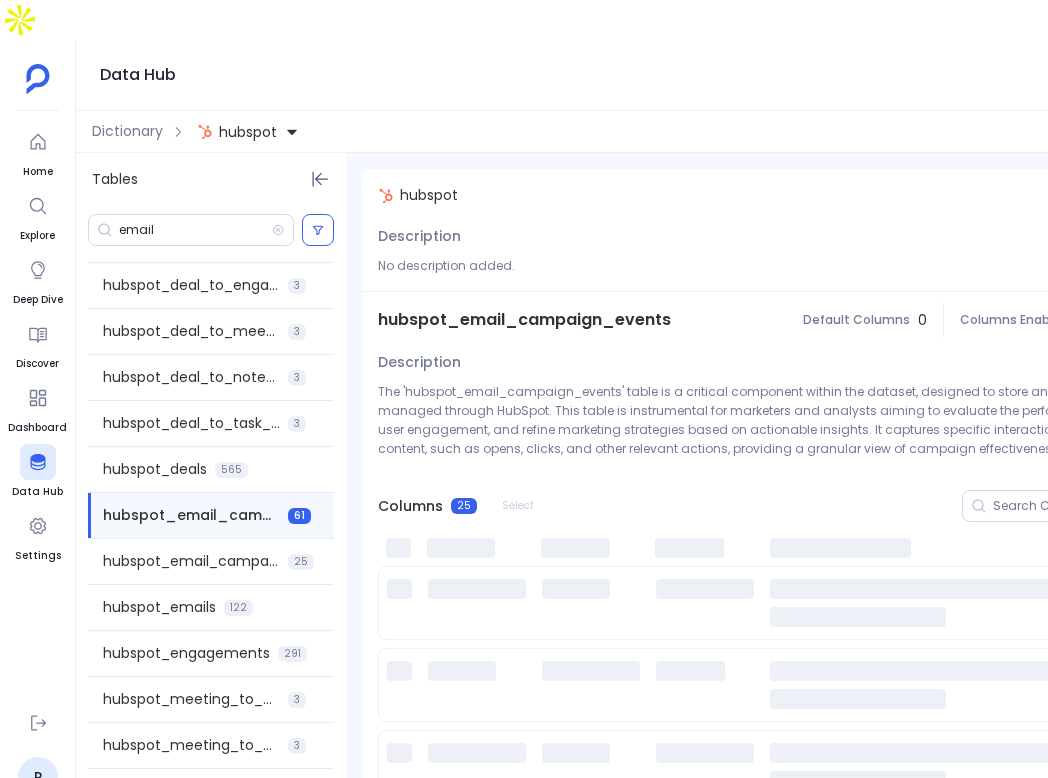 scroll, scrollTop: 1266, scrollLeft: 0, axis: vertical 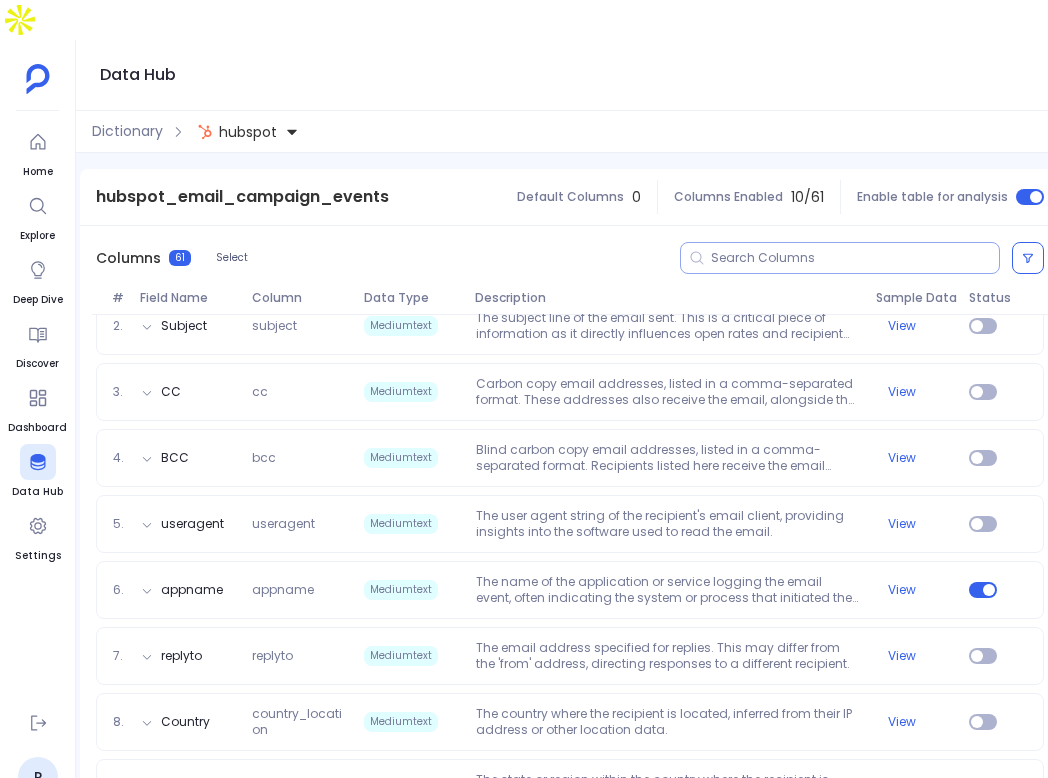 click at bounding box center [840, 258] 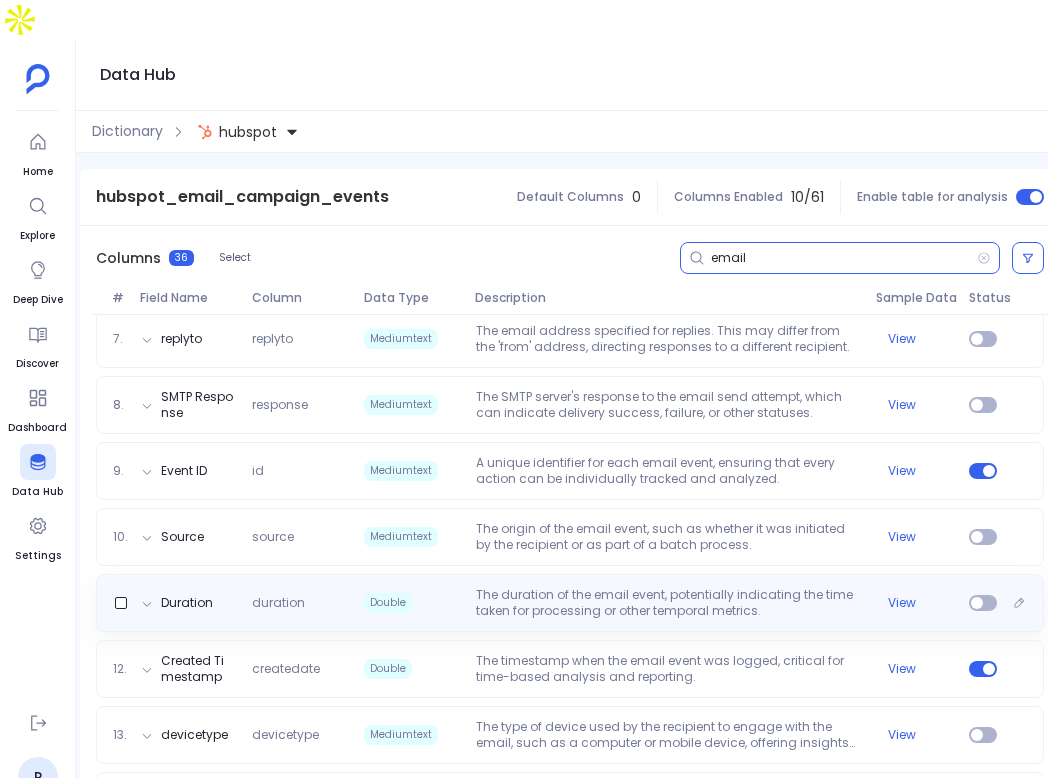scroll, scrollTop: 668, scrollLeft: 0, axis: vertical 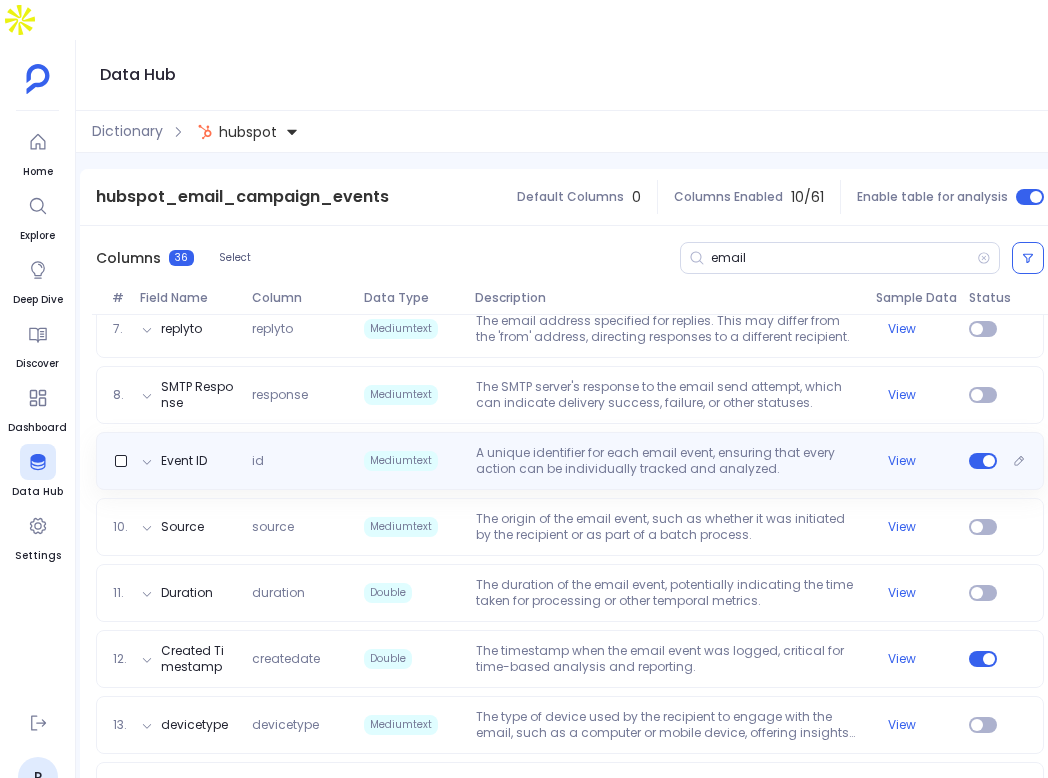 click on "A unique identifier for each email event, ensuring that every action can be individually tracked and analyzed." at bounding box center (668, 461) 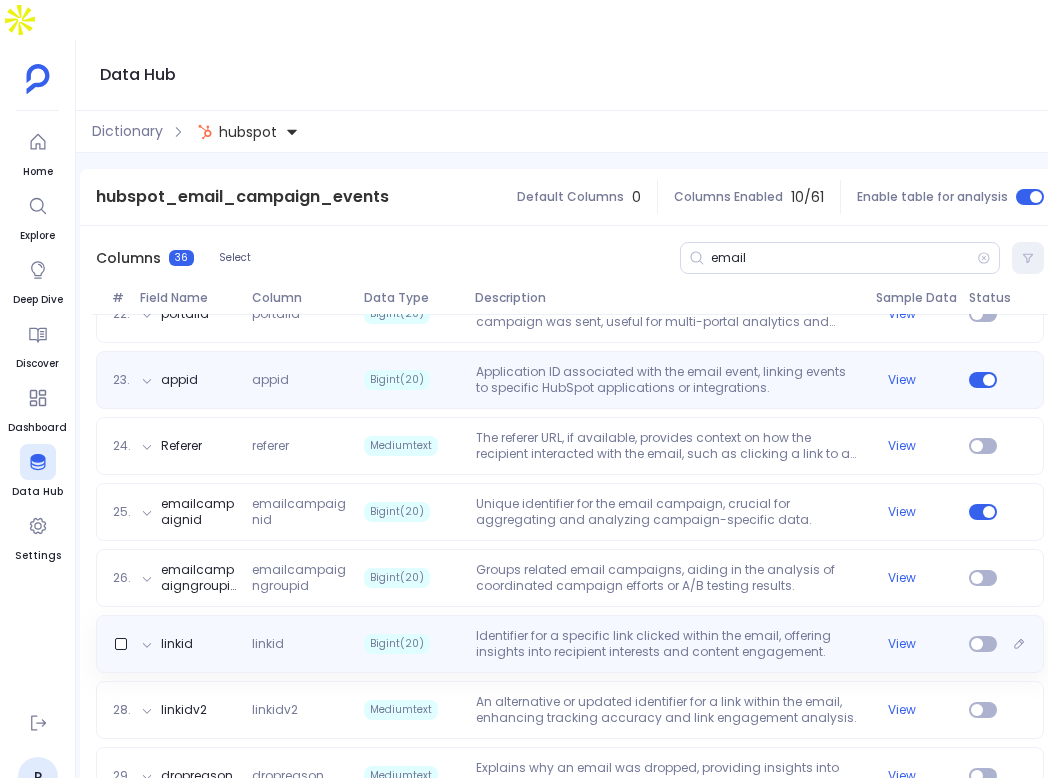 scroll, scrollTop: 1825, scrollLeft: 0, axis: vertical 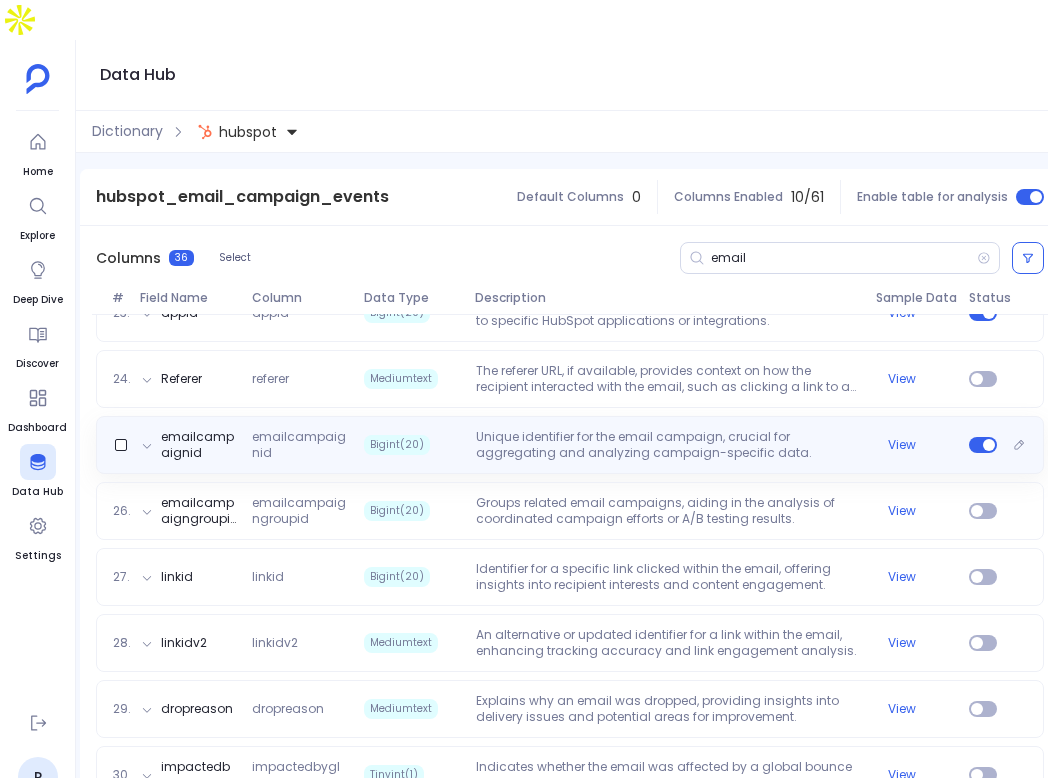 click on "Unique identifier for the email campaign, crucial for aggregating and analyzing campaign-specific data." at bounding box center [668, 445] 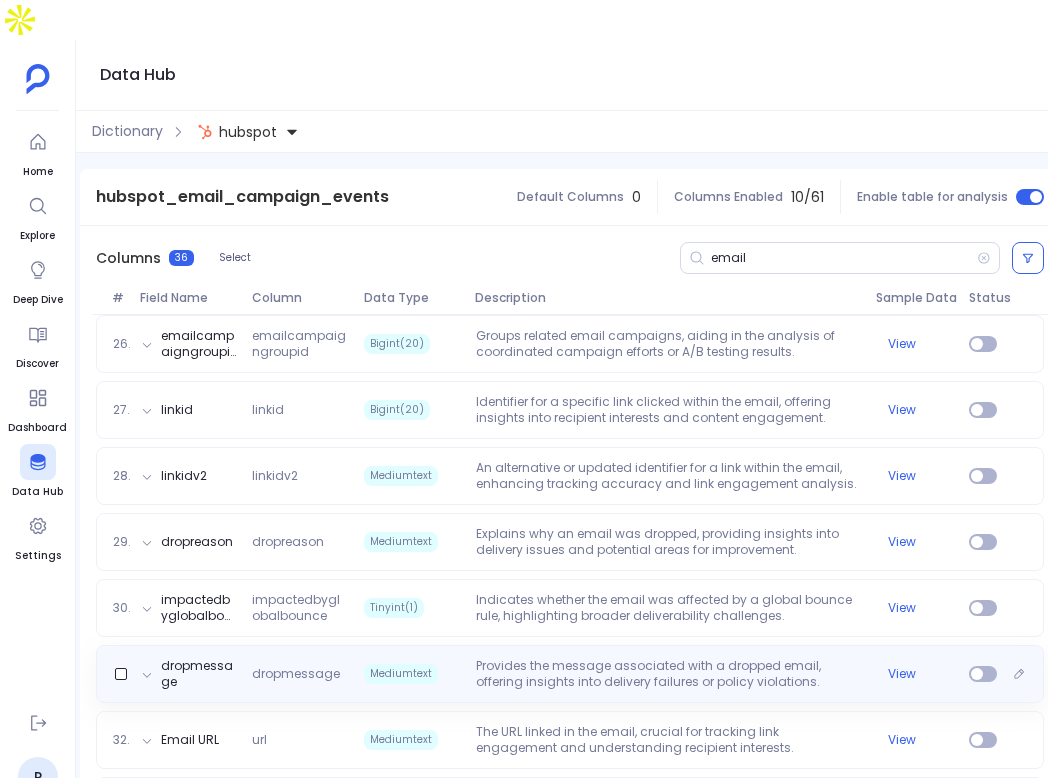 scroll, scrollTop: 1986, scrollLeft: 0, axis: vertical 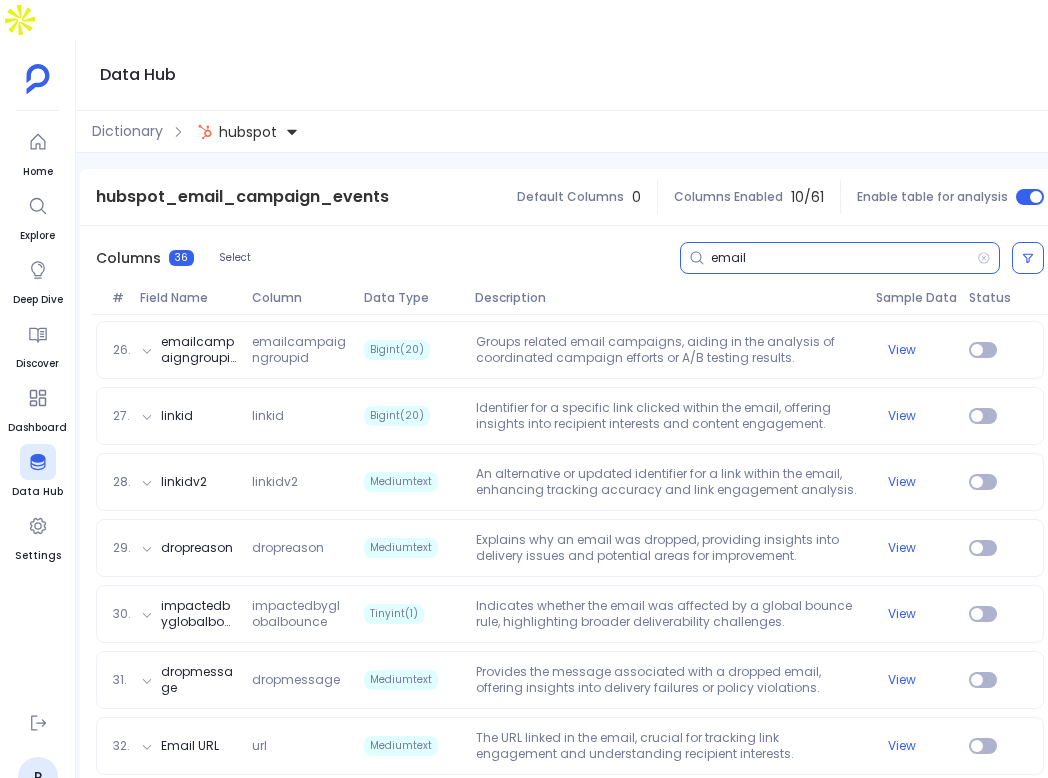click on "email" at bounding box center [844, 258] 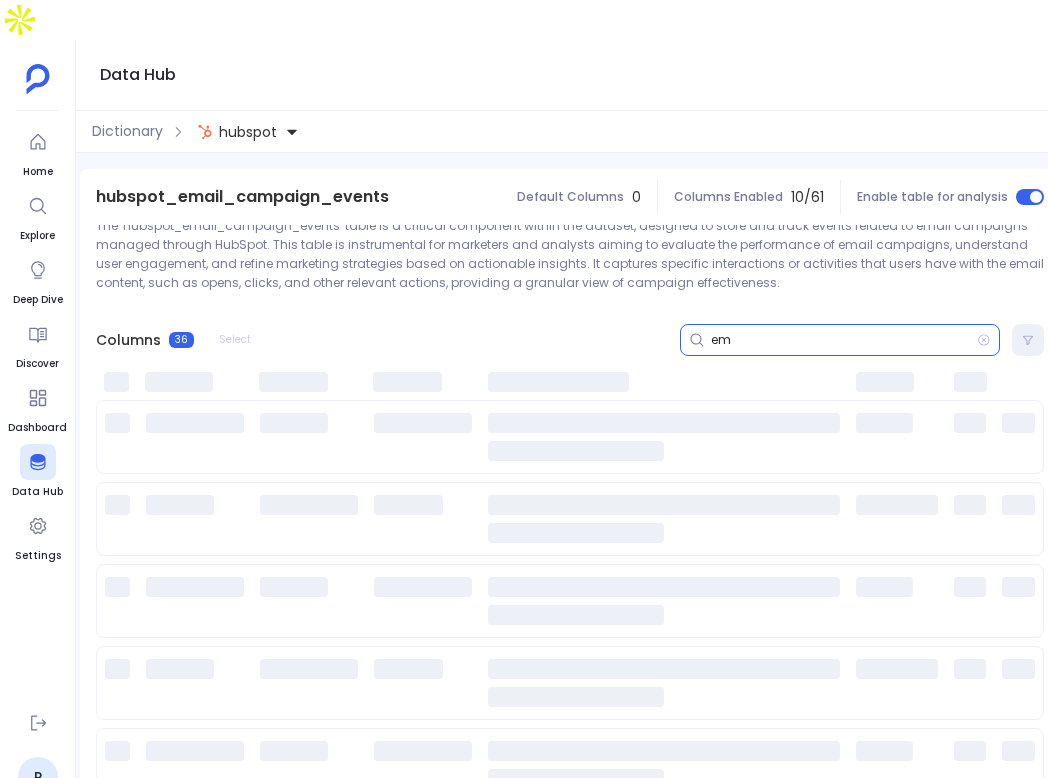 scroll, scrollTop: 0, scrollLeft: 0, axis: both 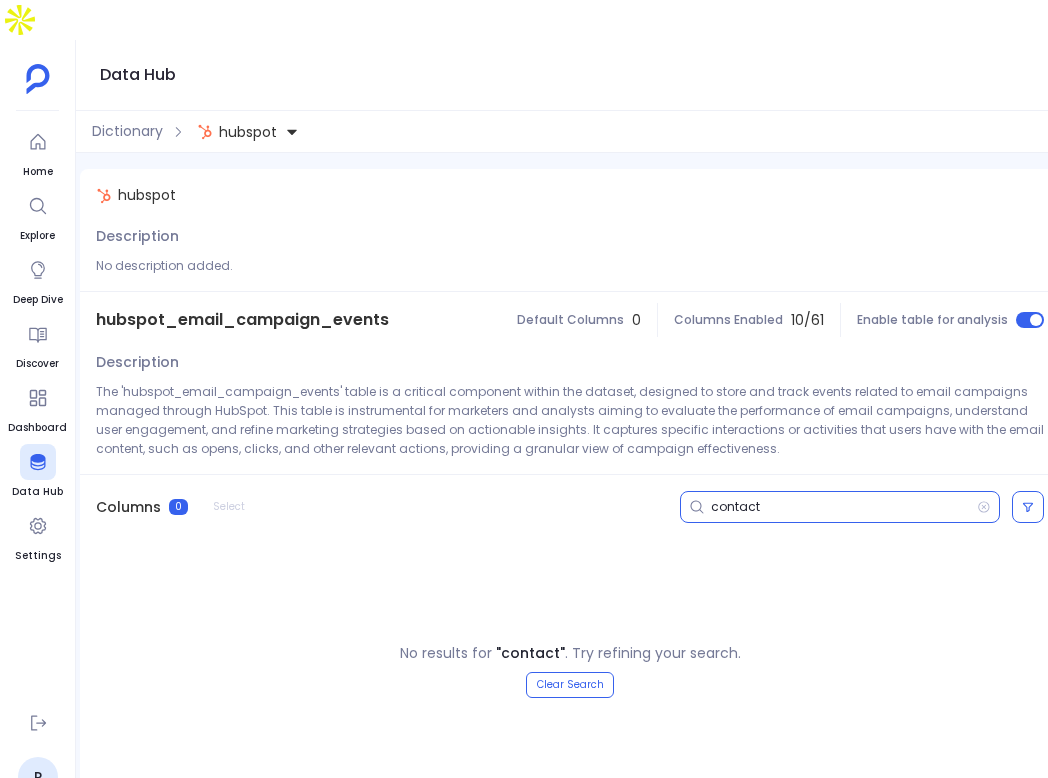 click on "contact" at bounding box center (844, 507) 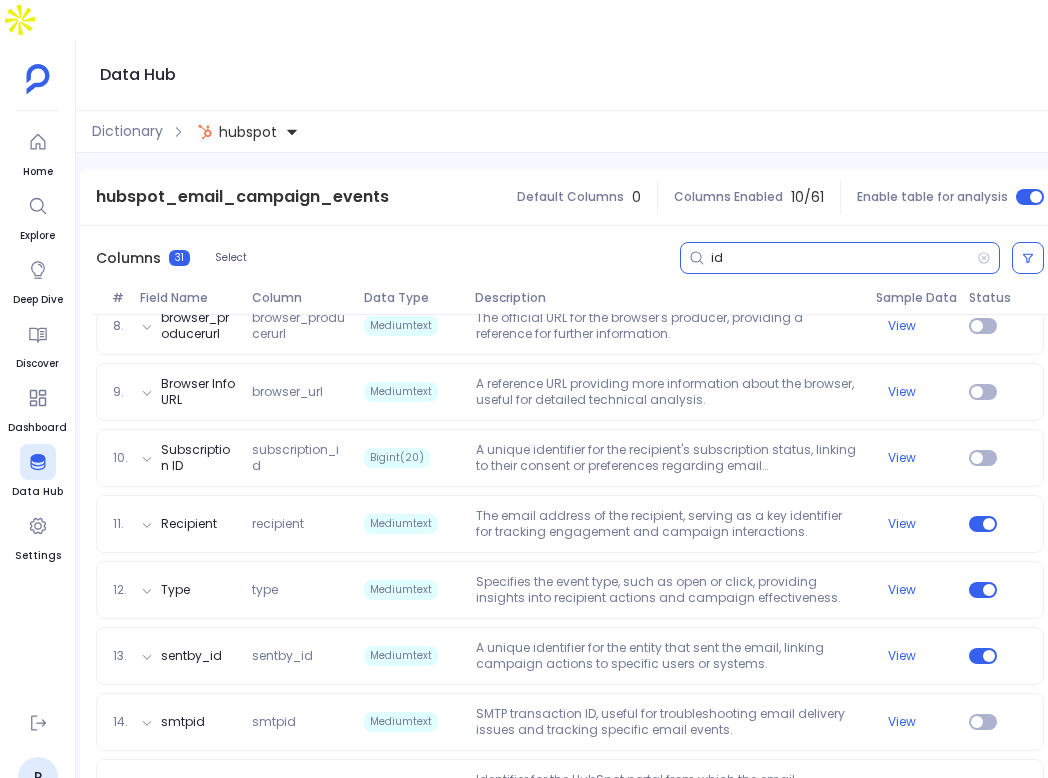 scroll, scrollTop: 780, scrollLeft: 0, axis: vertical 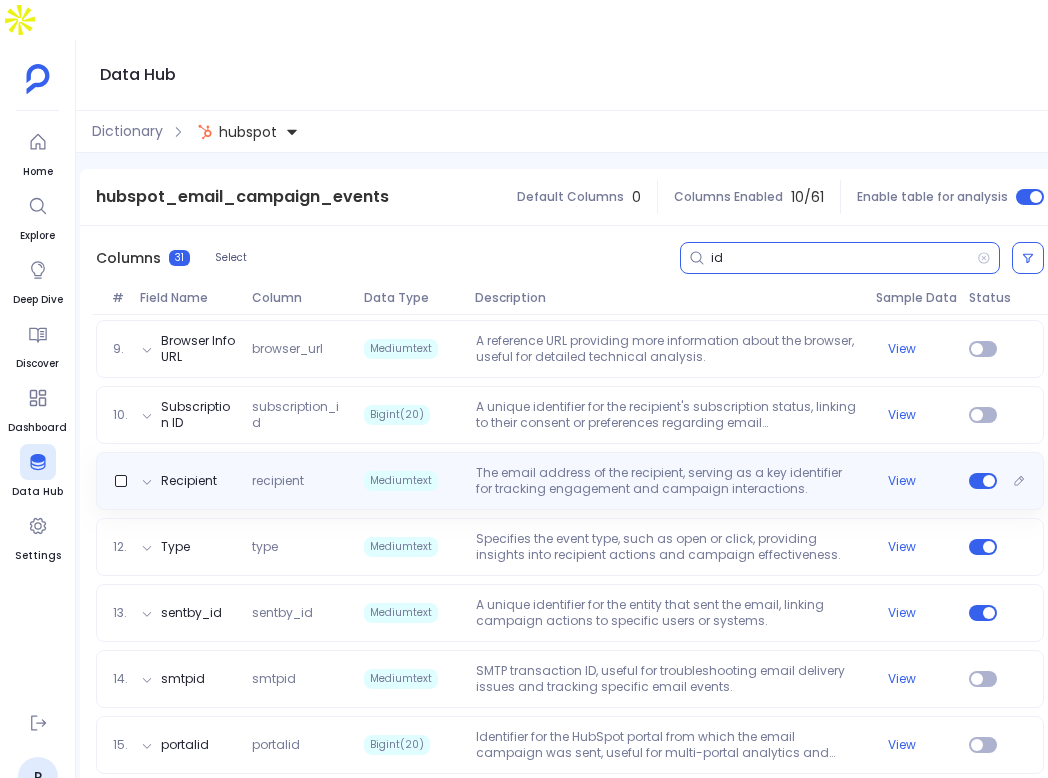 type on "id" 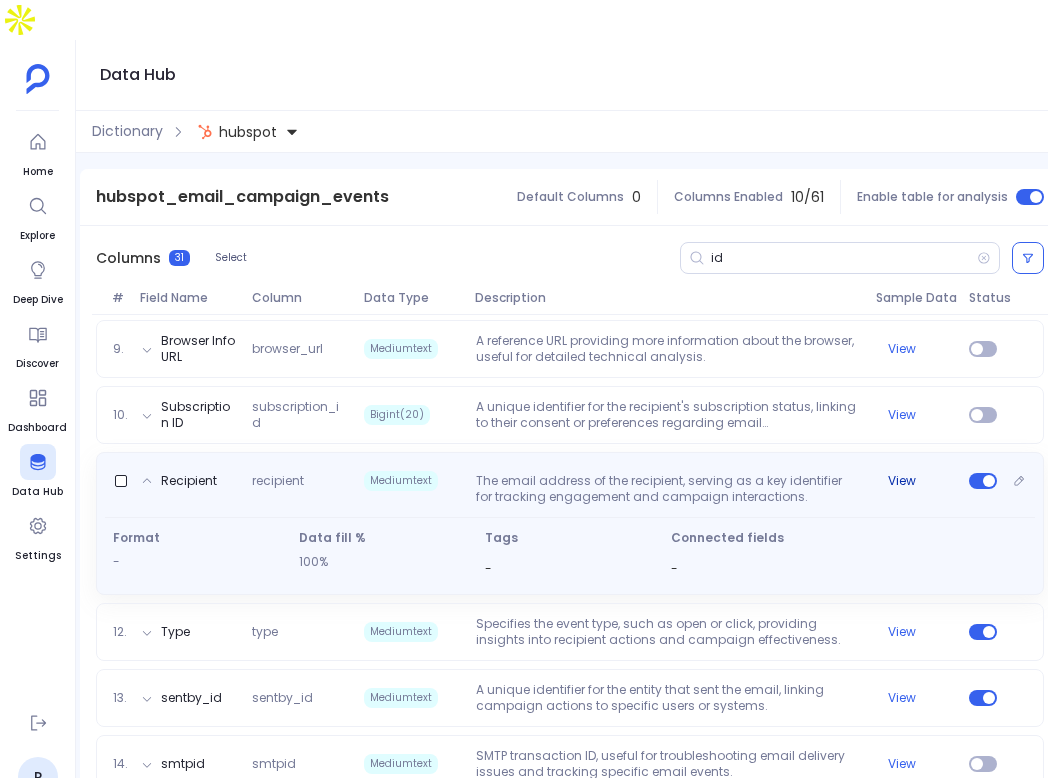 click on "View" at bounding box center (902, 481) 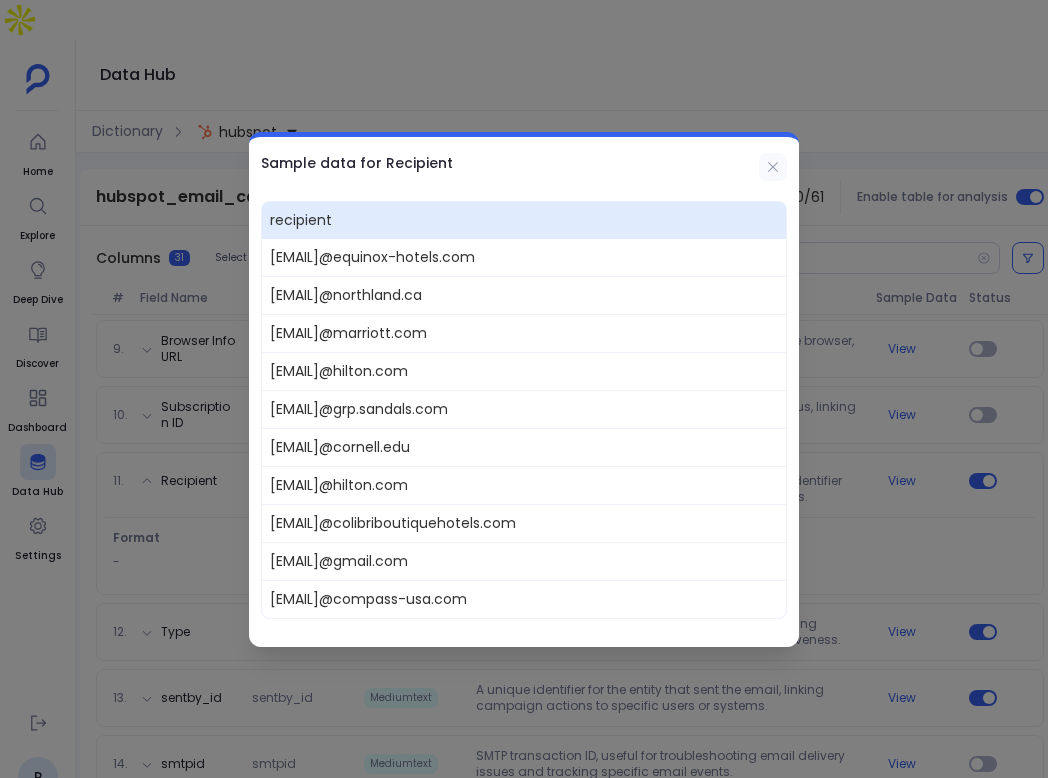 click at bounding box center (773, 167) 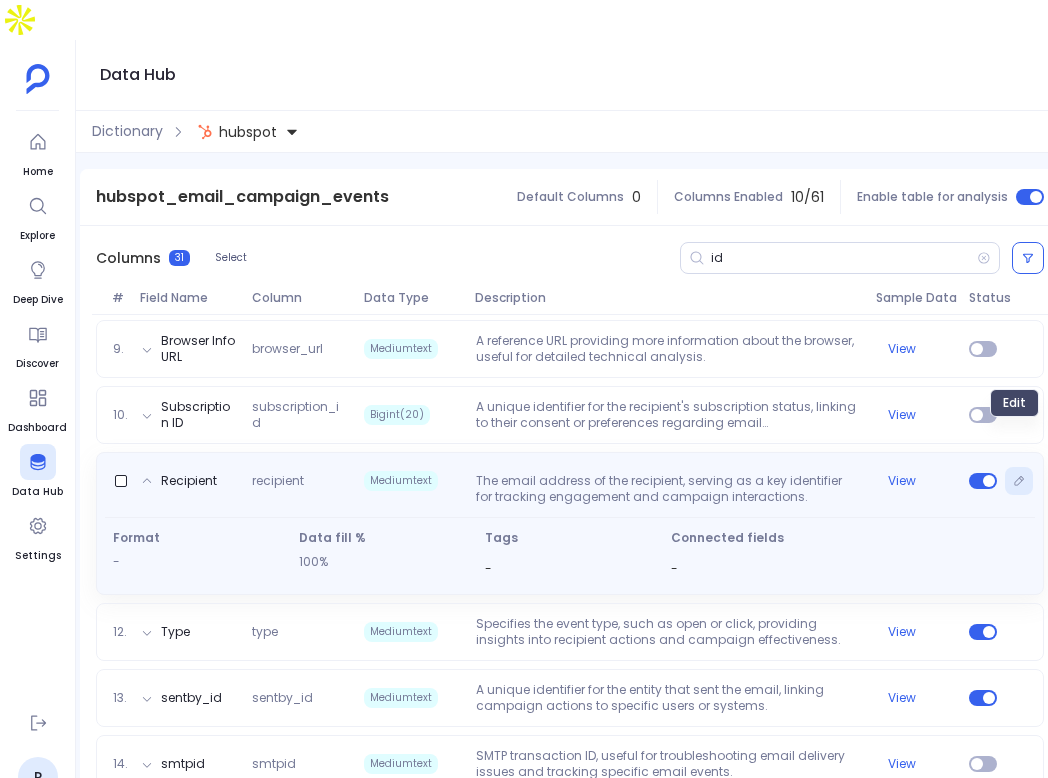 click at bounding box center [1019, 481] 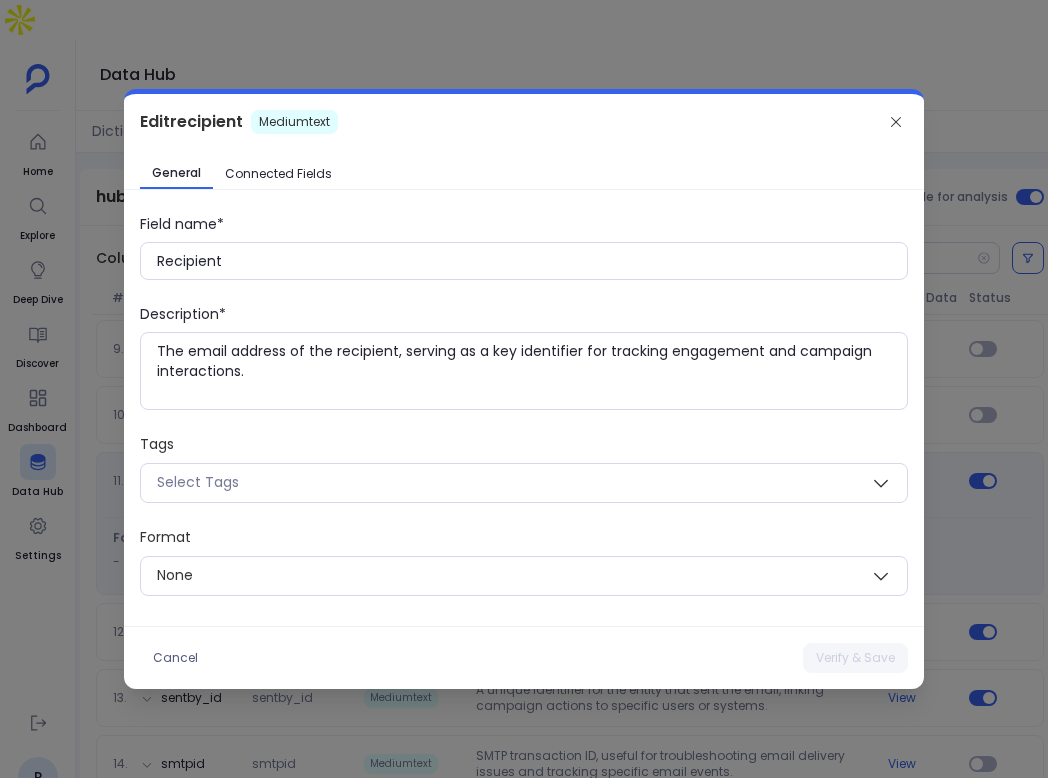 click on "Edit  recipient Mediumtext" at bounding box center [524, 122] 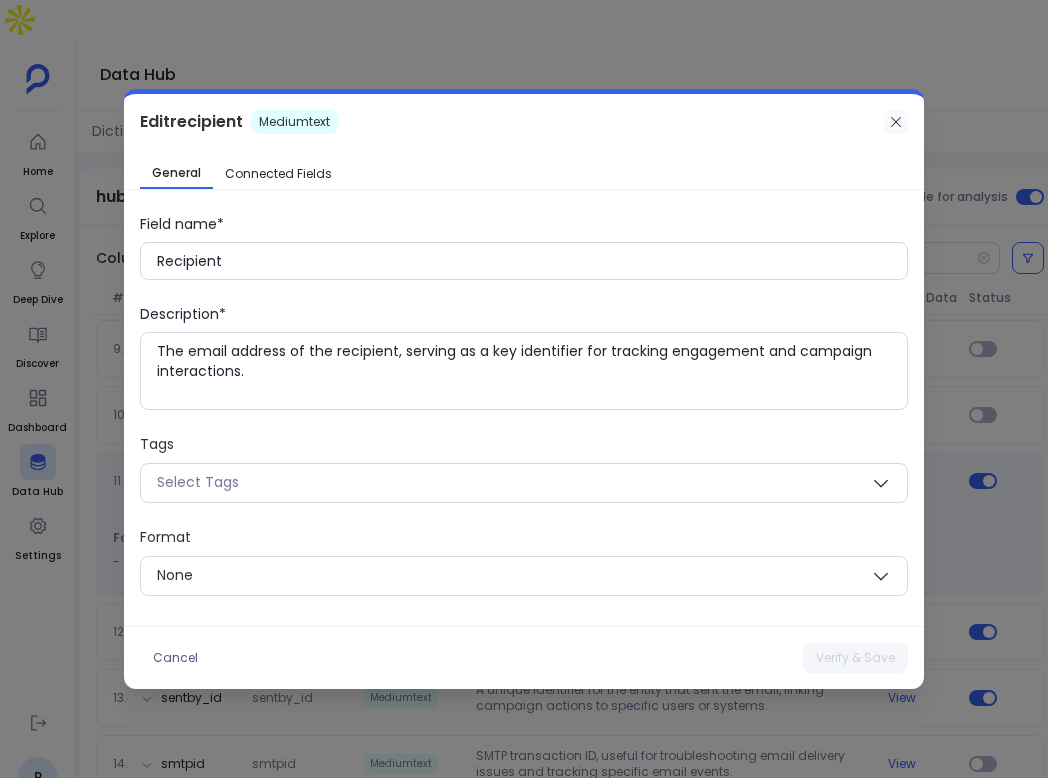 click at bounding box center (896, 122) 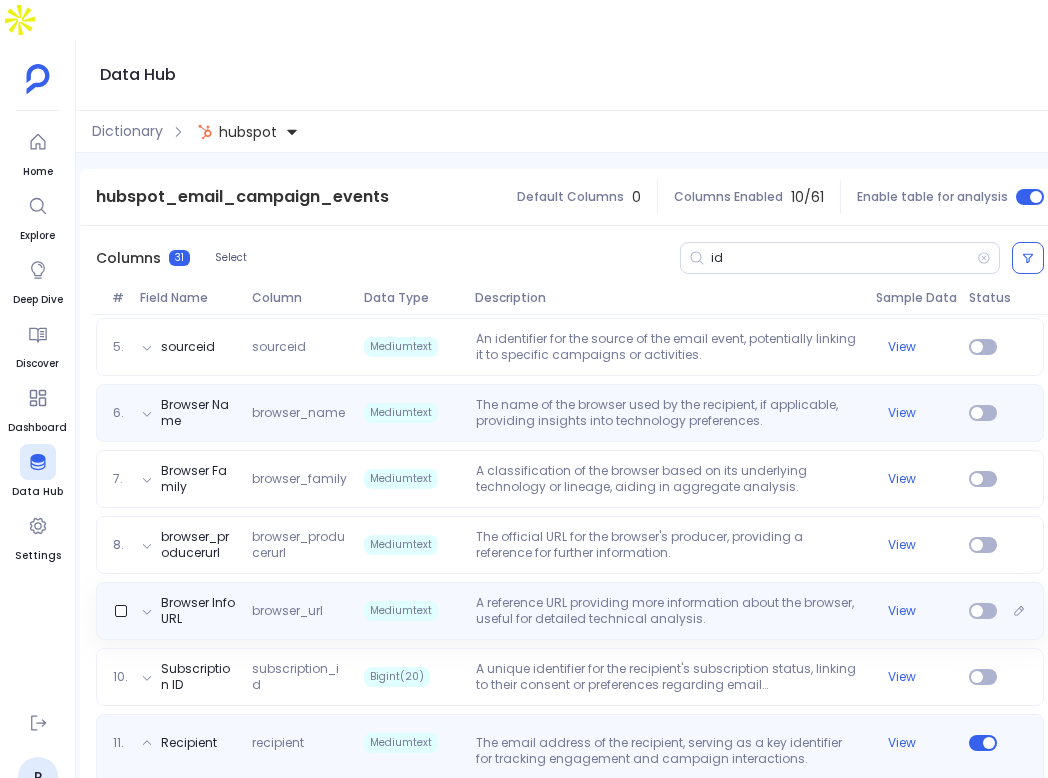 scroll, scrollTop: 417, scrollLeft: 0, axis: vertical 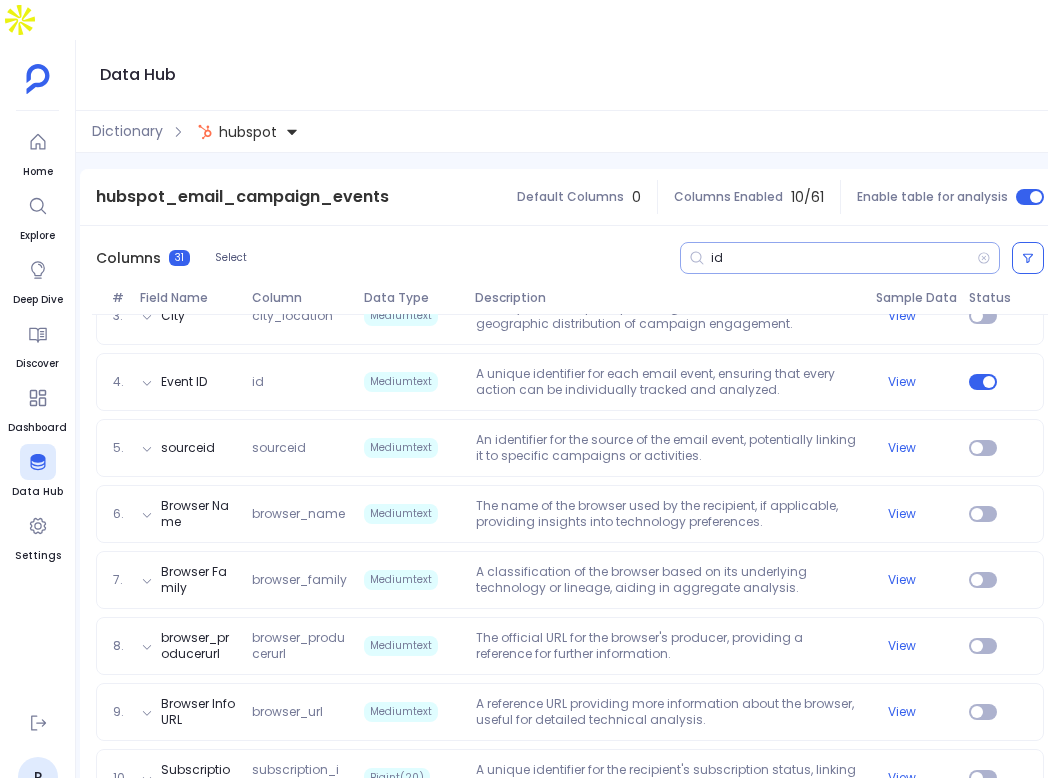 click on "id" at bounding box center [840, 258] 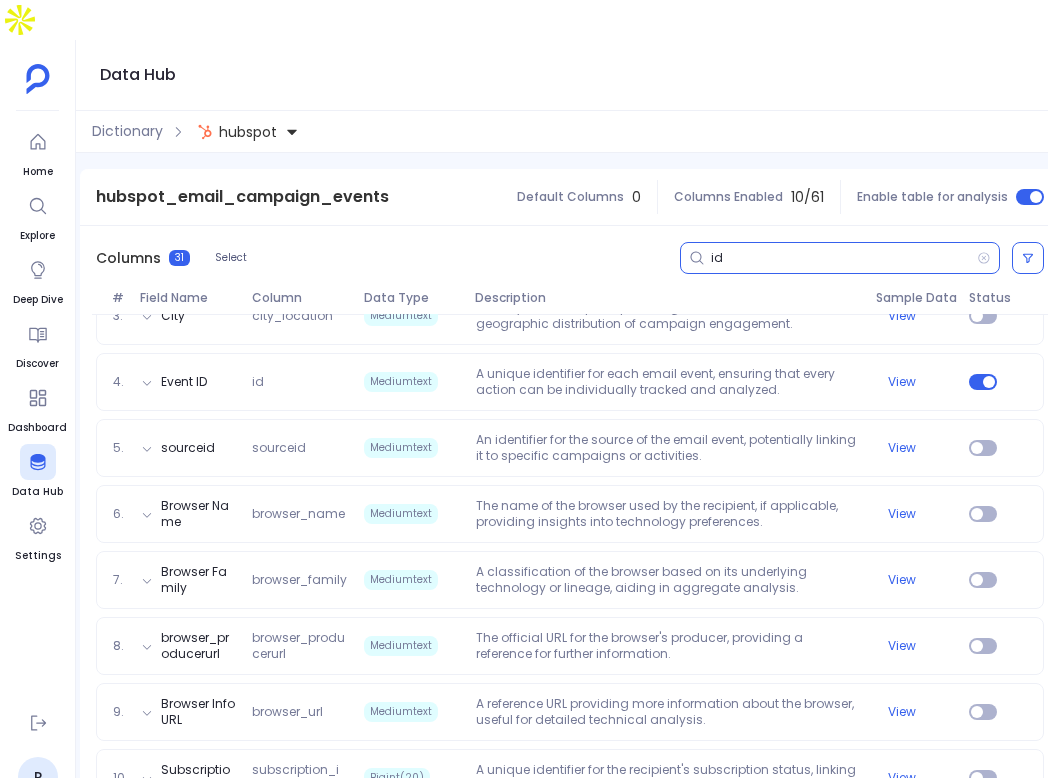 click on "id" at bounding box center [844, 258] 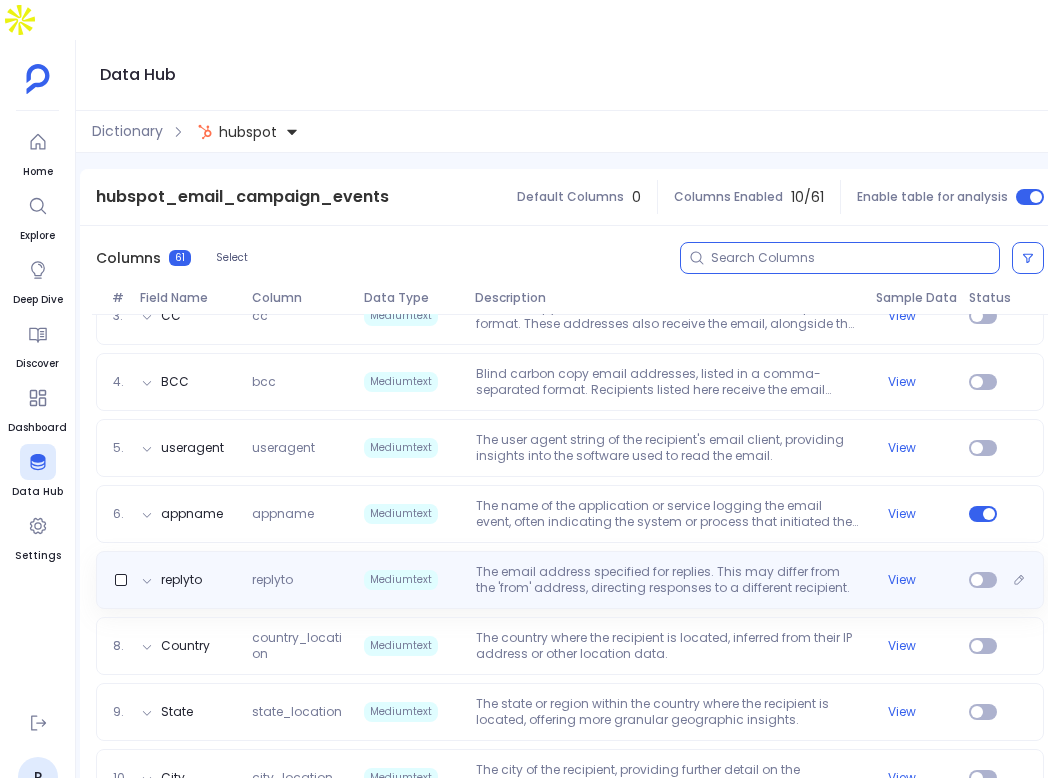 scroll, scrollTop: 0, scrollLeft: 0, axis: both 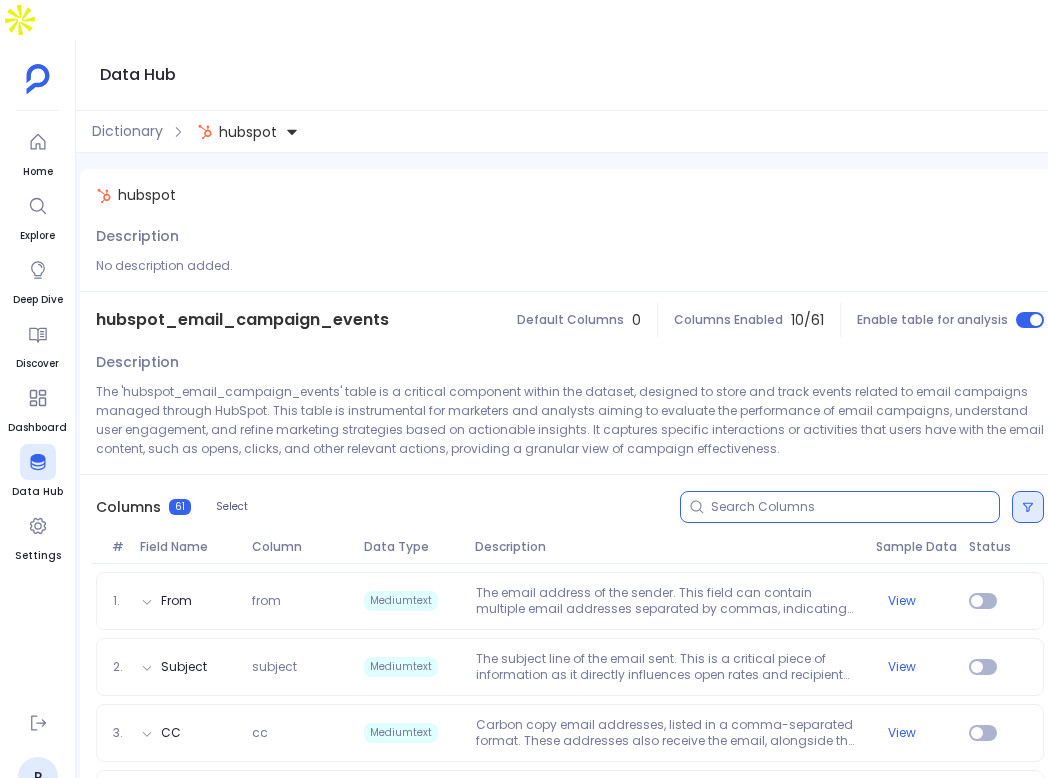 type 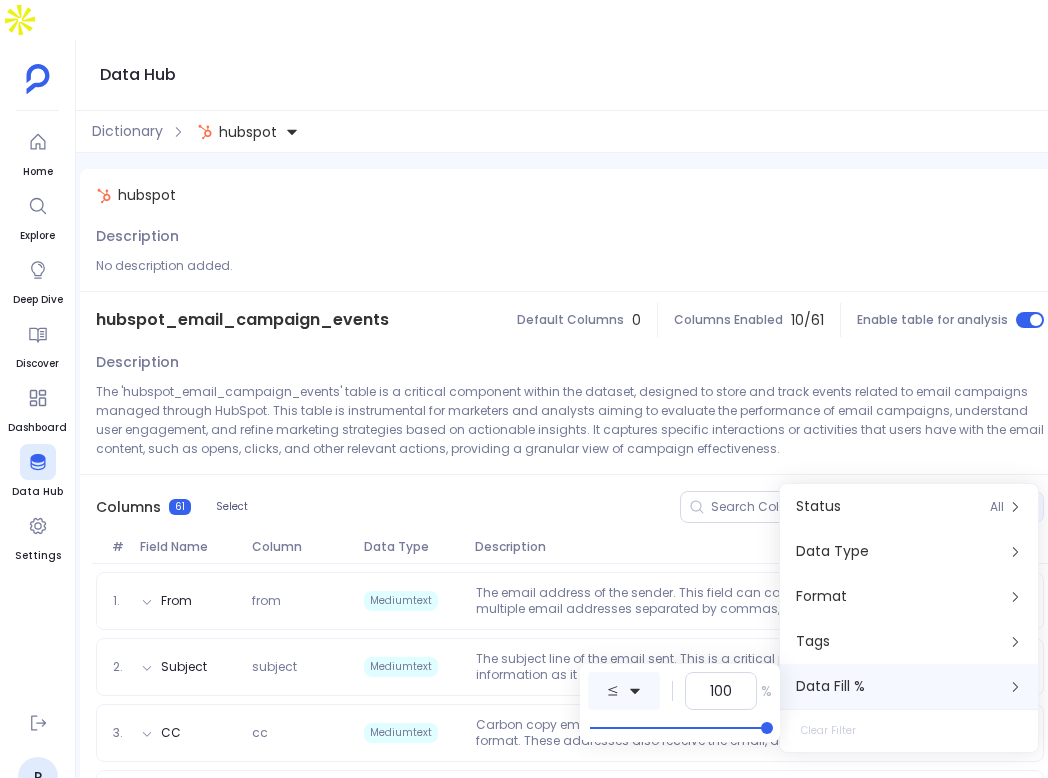 click at bounding box center (635, 691) 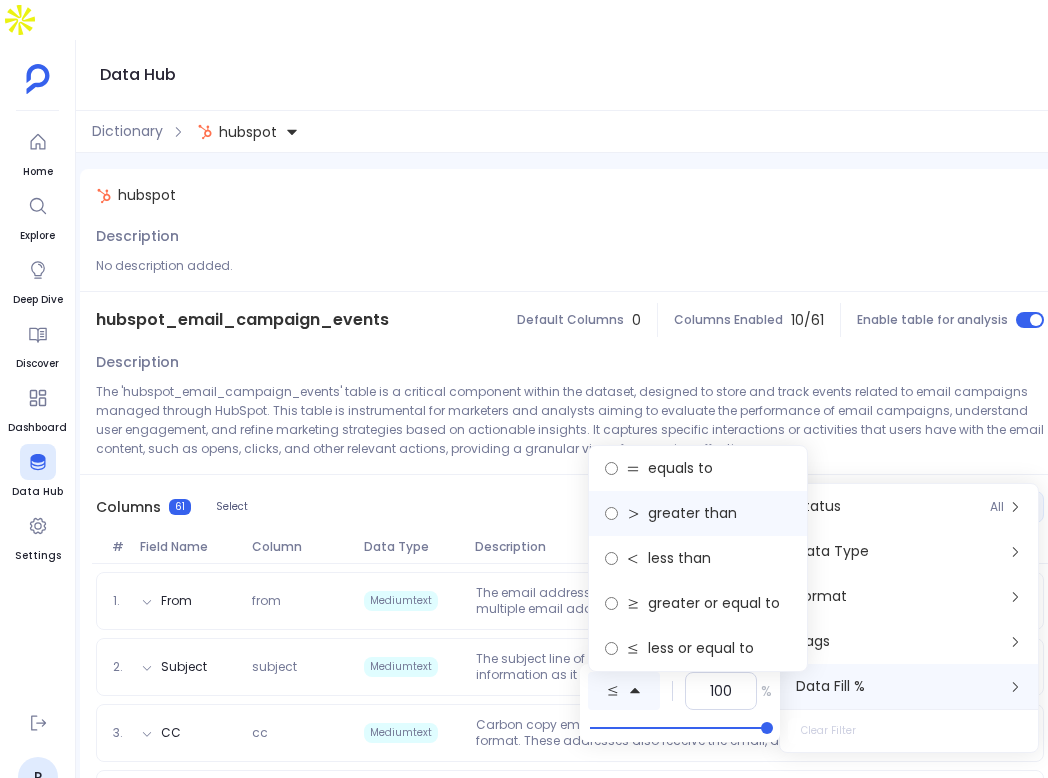 click on "greater than" at bounding box center (680, 468) 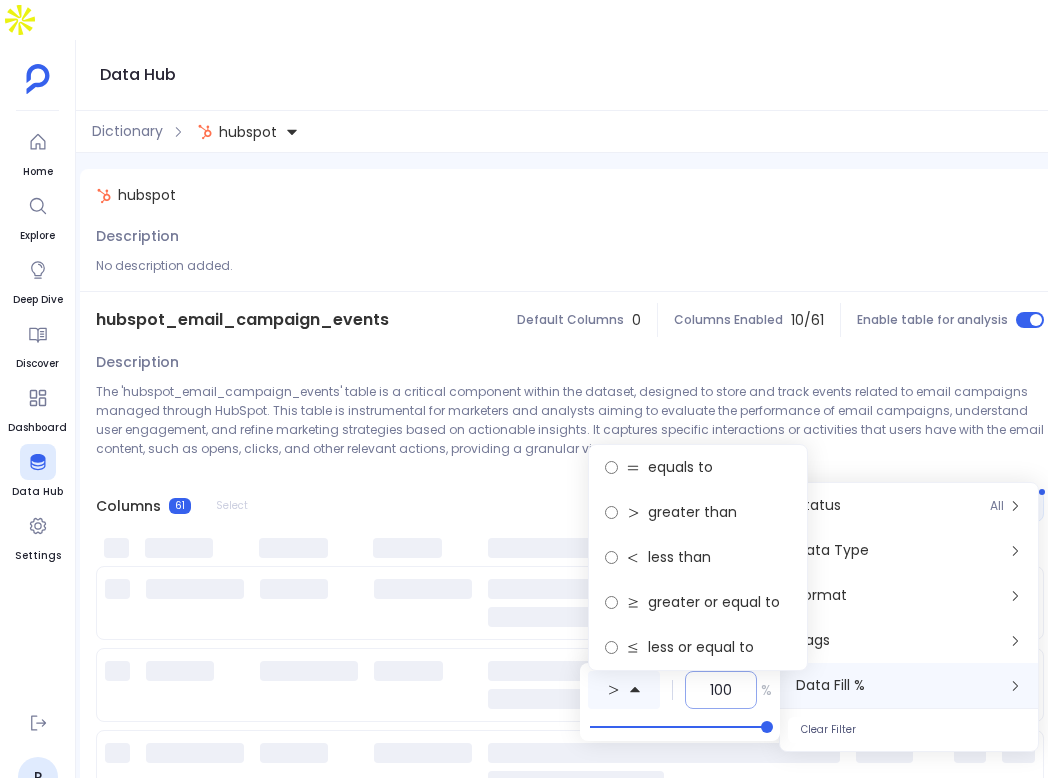 click on "100" at bounding box center [721, 690] 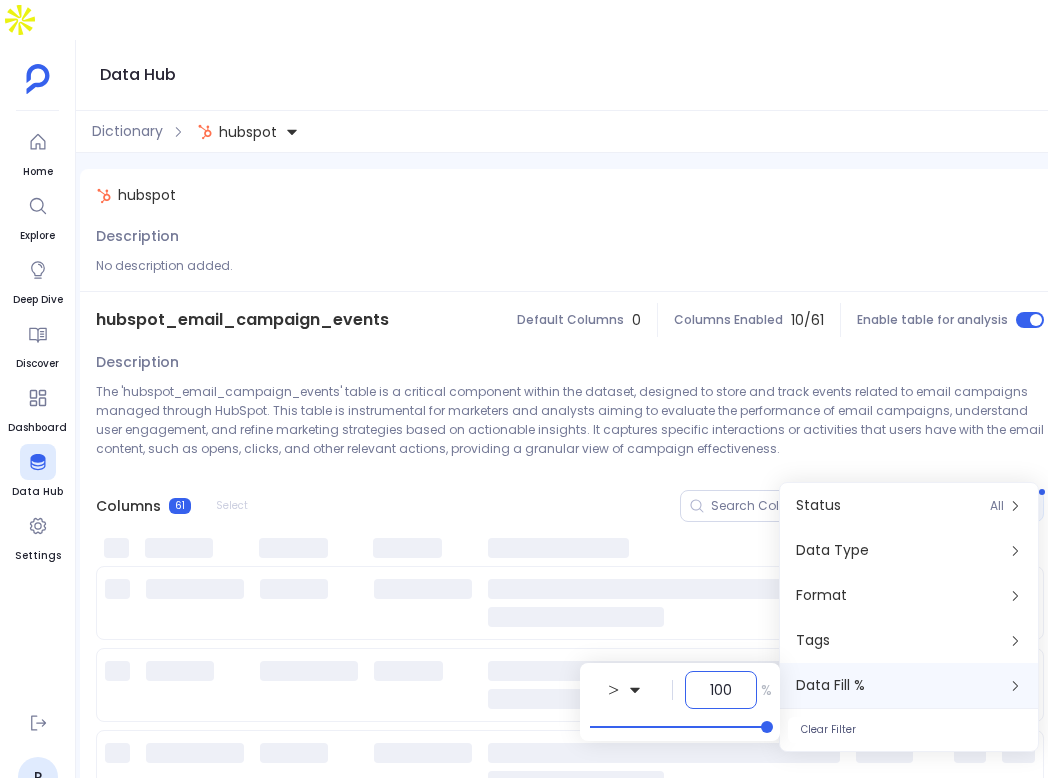 click on "100" at bounding box center (721, 690) 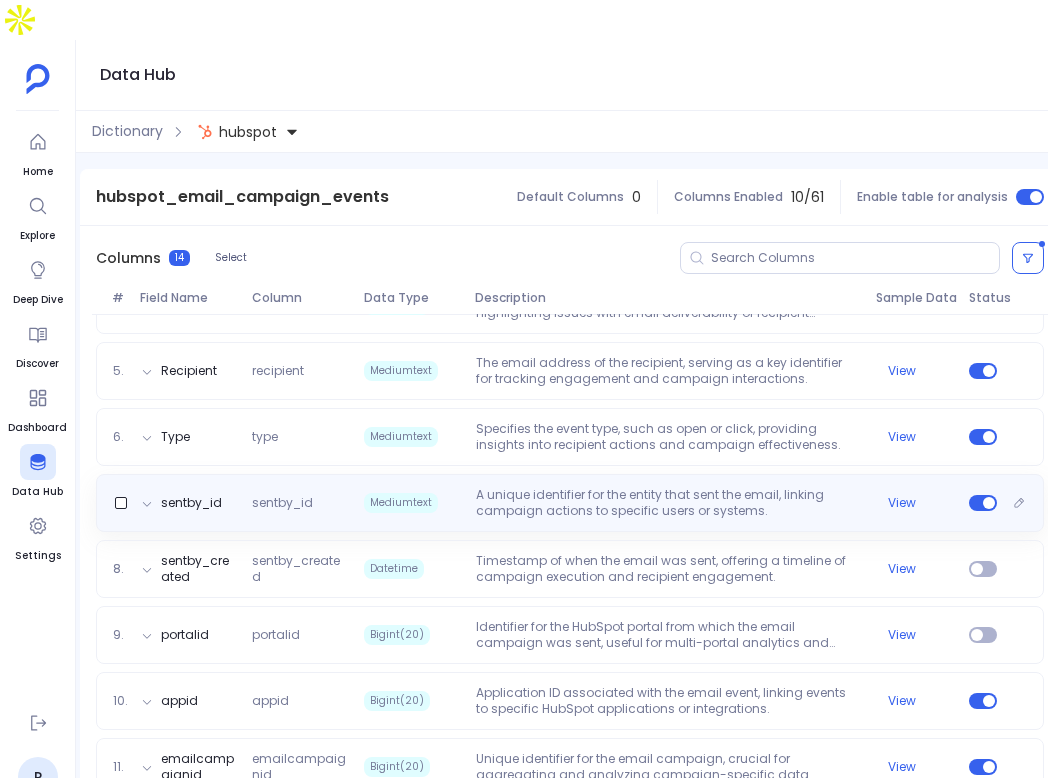 scroll, scrollTop: 498, scrollLeft: 0, axis: vertical 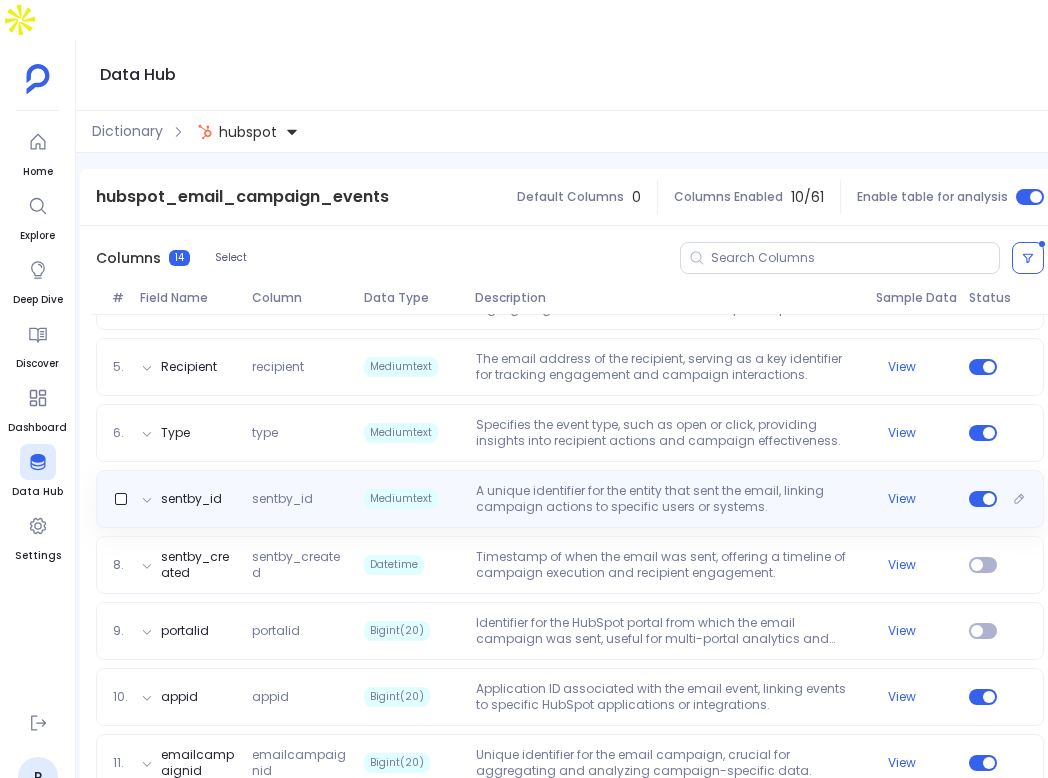 click on "sentby_id sentby_id Mediumtext A unique identifier for the entity that sent the email, linking campaign actions to specific users or systems. View" at bounding box center [570, 499] 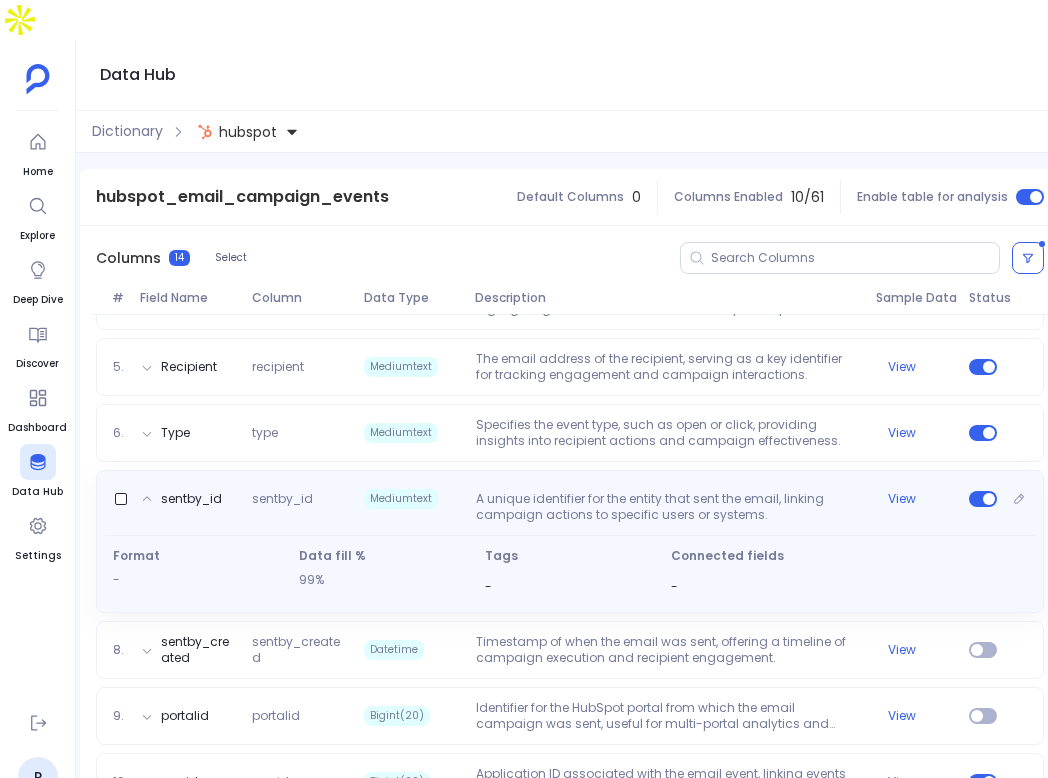 click on "A unique identifier for the entity that sent the email, linking campaign actions to specific users or systems." at bounding box center [668, 507] 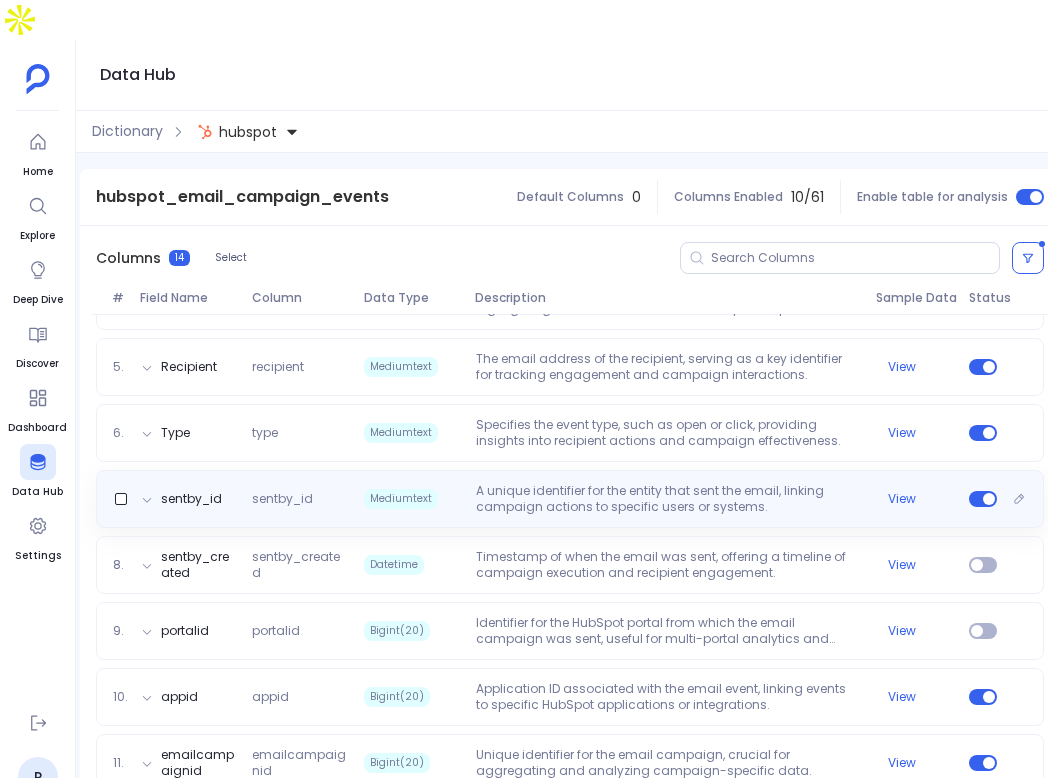 click on "sentby_id sentby_id Mediumtext A unique identifier for the entity that sent the email, linking campaign actions to specific users or systems. View" at bounding box center [570, 499] 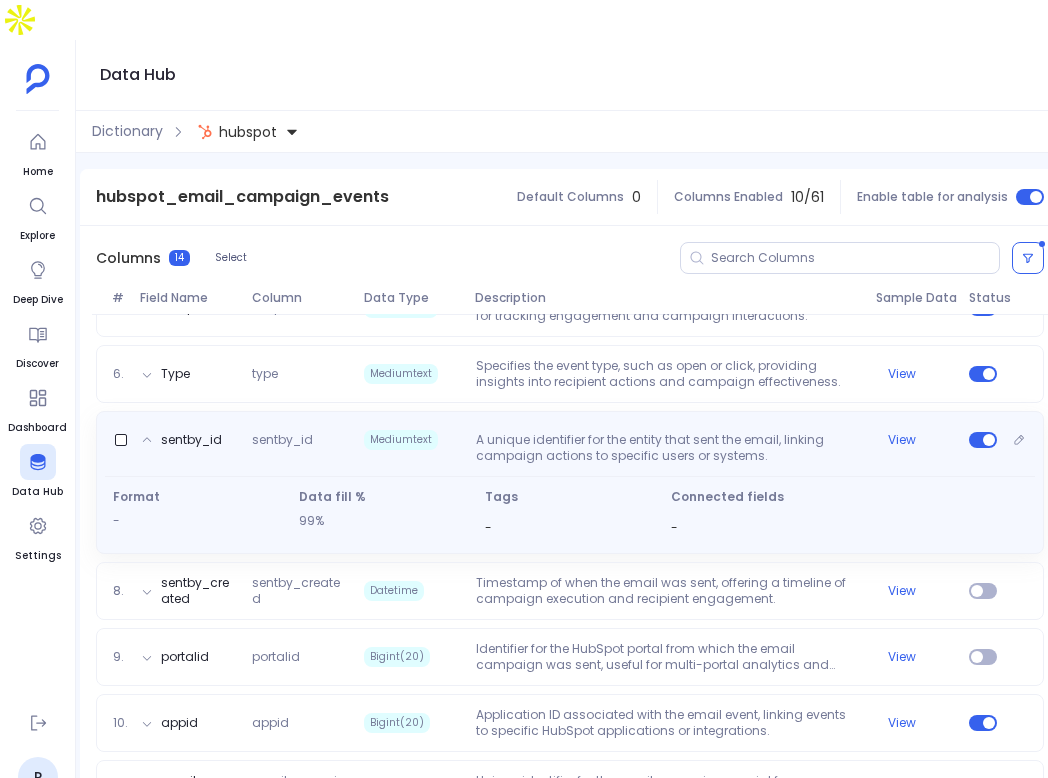 scroll, scrollTop: 559, scrollLeft: 0, axis: vertical 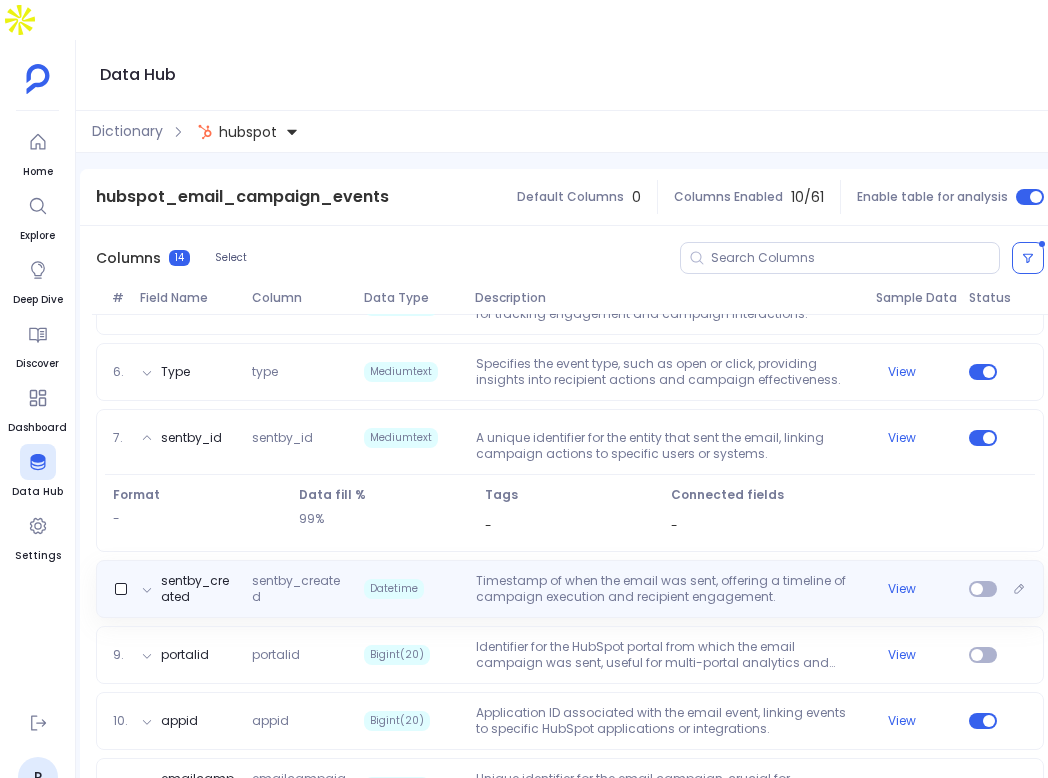 click on "Datetime" at bounding box center (412, 589) 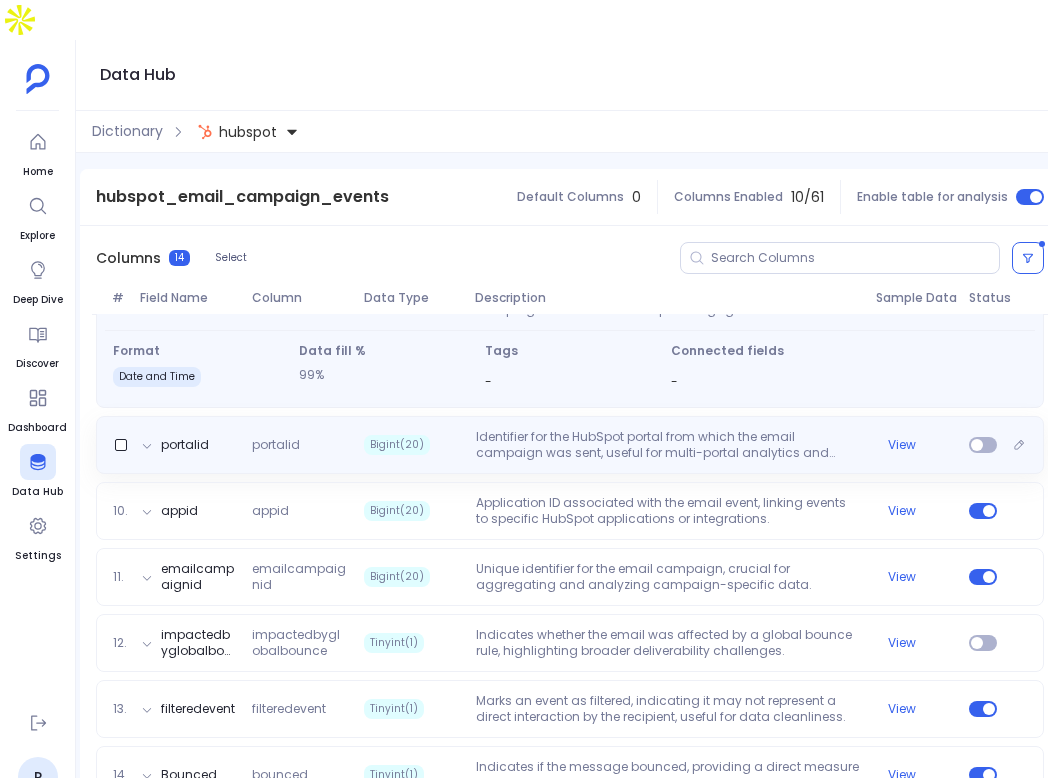 scroll, scrollTop: 787, scrollLeft: 0, axis: vertical 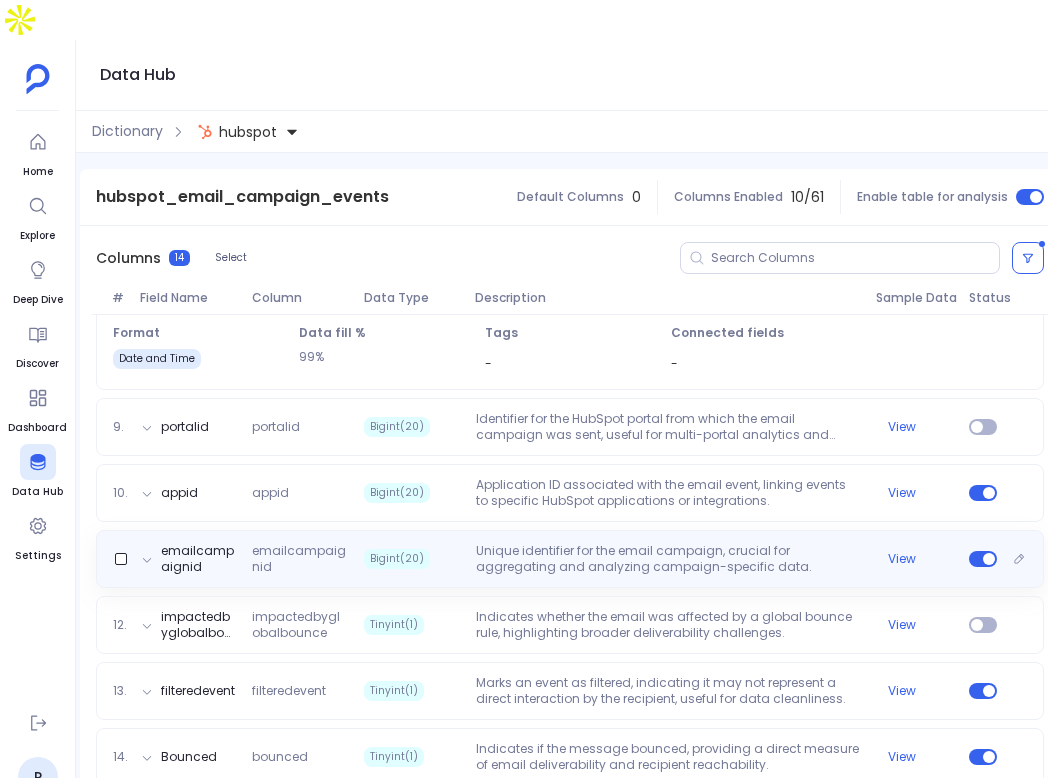 click on "Unique identifier for the email campaign, crucial for aggregating and analyzing campaign-specific data." at bounding box center [668, 559] 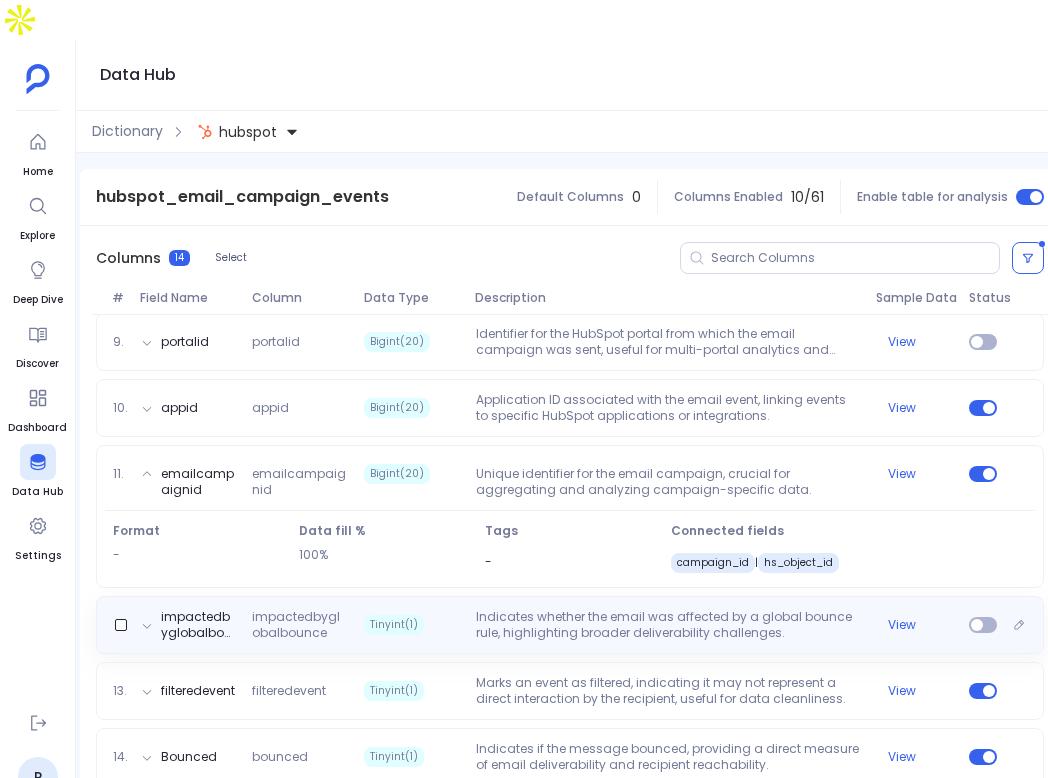 click on "Indicates whether the email was affected by a global bounce rule, highlighting broader deliverability challenges." at bounding box center (668, 625) 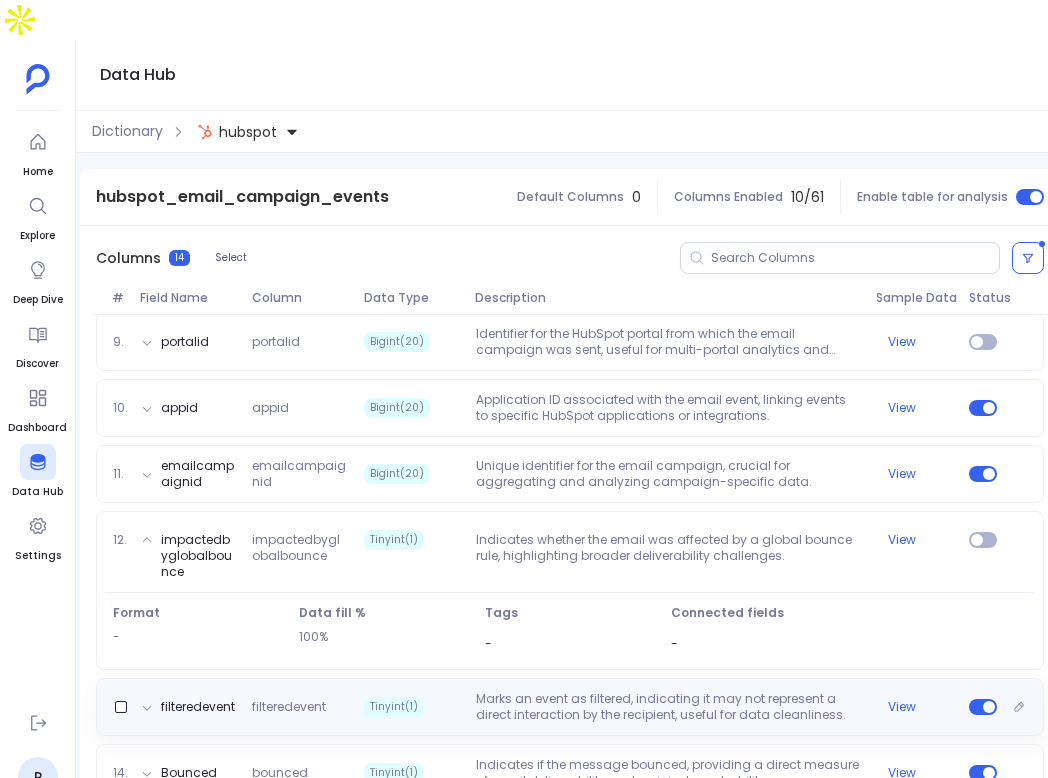 click on "Marks an event as filtered, indicating it may not represent a direct interaction by the recipient, useful for data cleanliness." at bounding box center [668, 707] 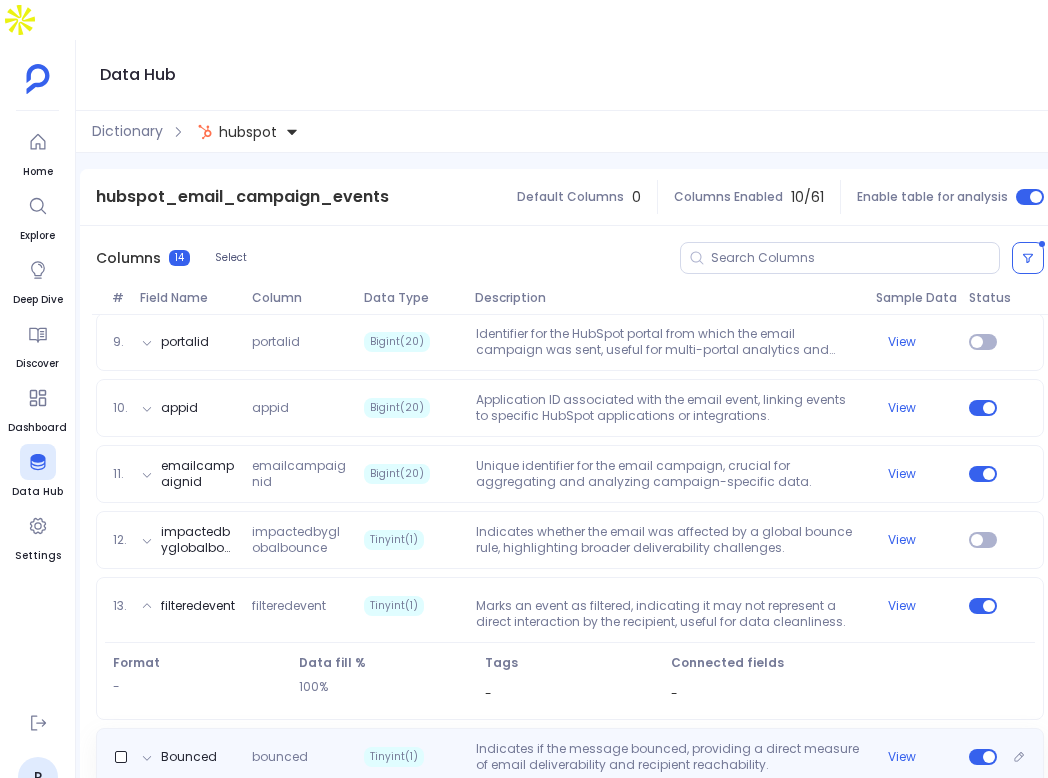 click on "Bounced bounced Tinyint(1) Indicates if the message bounced, providing a direct measure of email deliverability and recipient reachability. View" at bounding box center (570, 757) 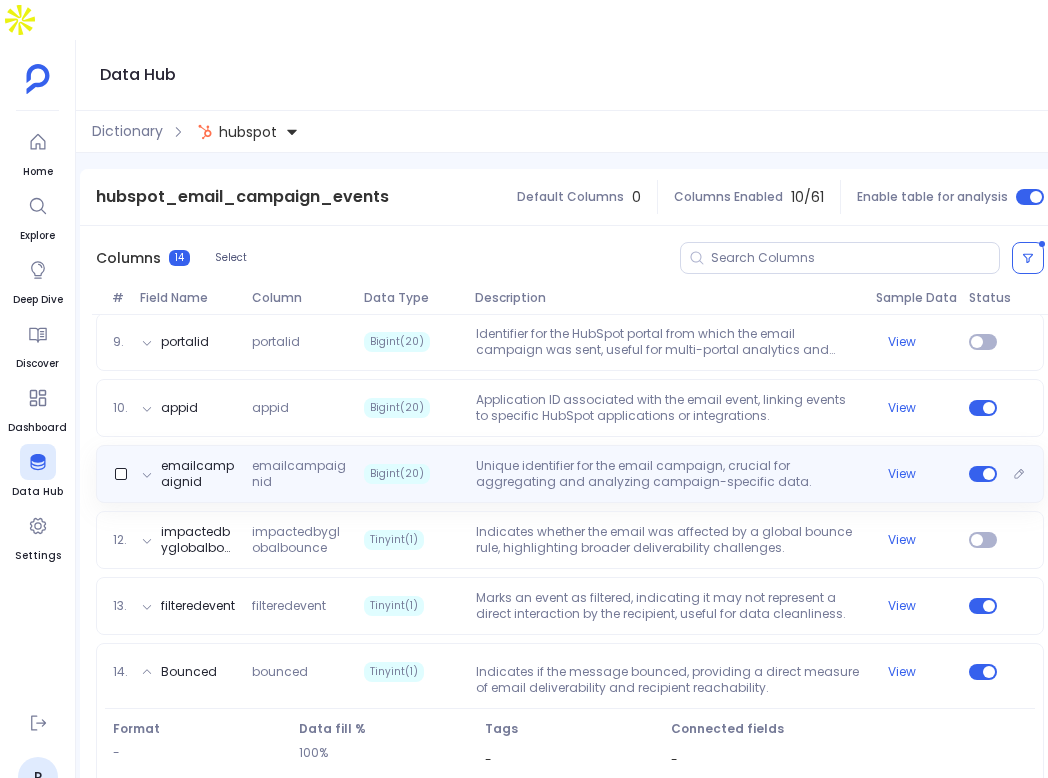 click on "emailcampaignid" at bounding box center [300, 474] 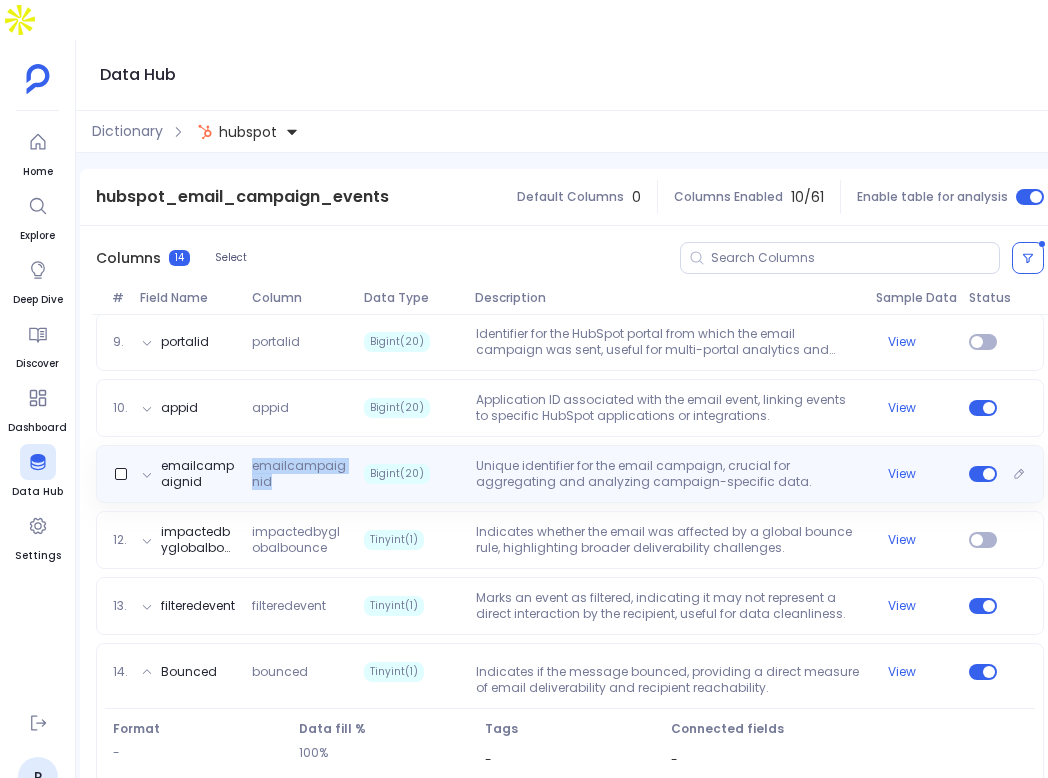 click on "emailcampaignid emailcampaignid Bigint(20) Unique identifier for the email campaign, crucial for aggregating and analyzing campaign-specific data. View" at bounding box center (570, 474) 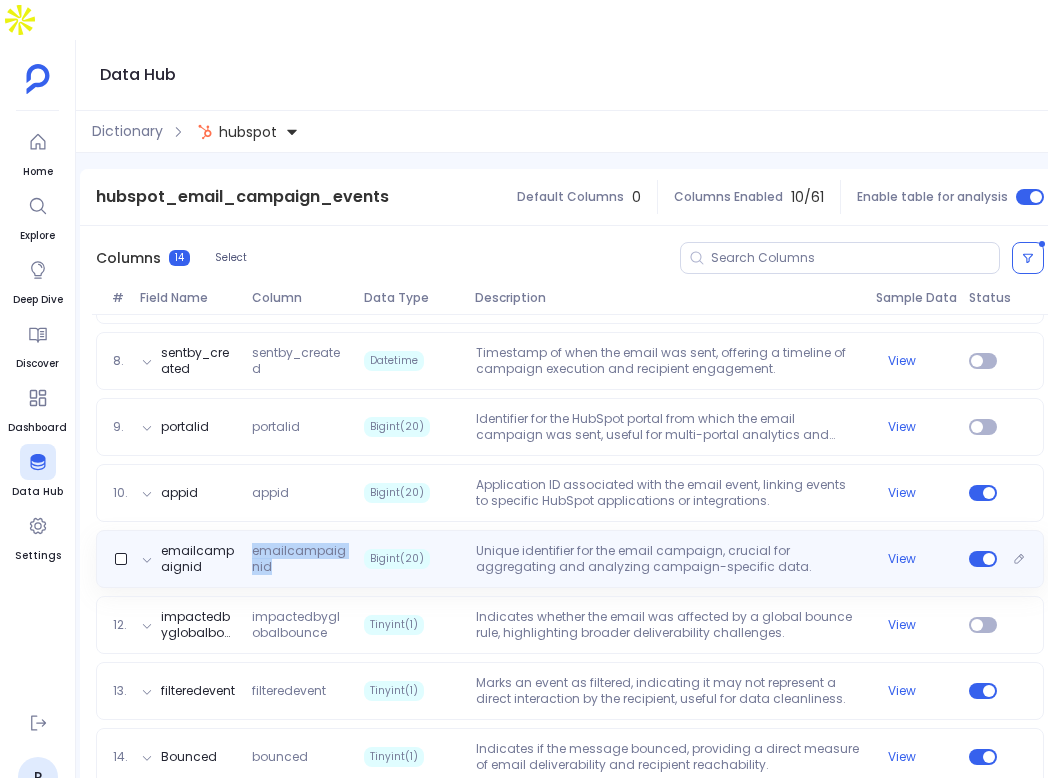 scroll, scrollTop: 702, scrollLeft: 0, axis: vertical 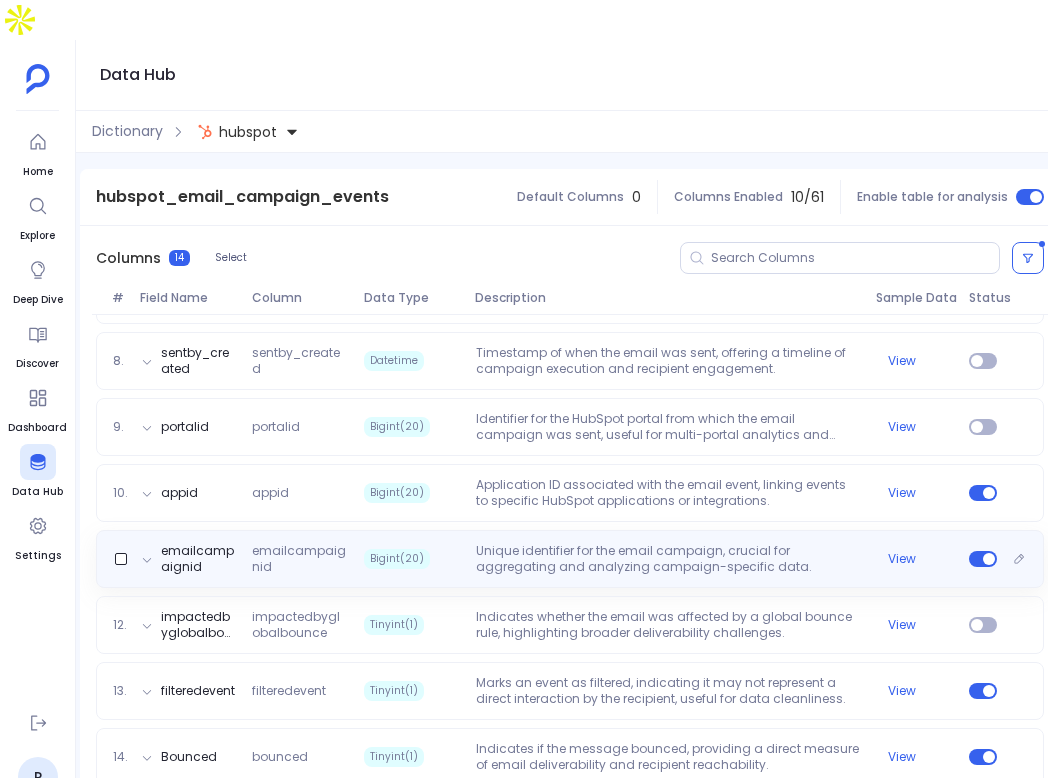 click on "Unique identifier for the email campaign, crucial for aggregating and analyzing campaign-specific data." at bounding box center (668, 559) 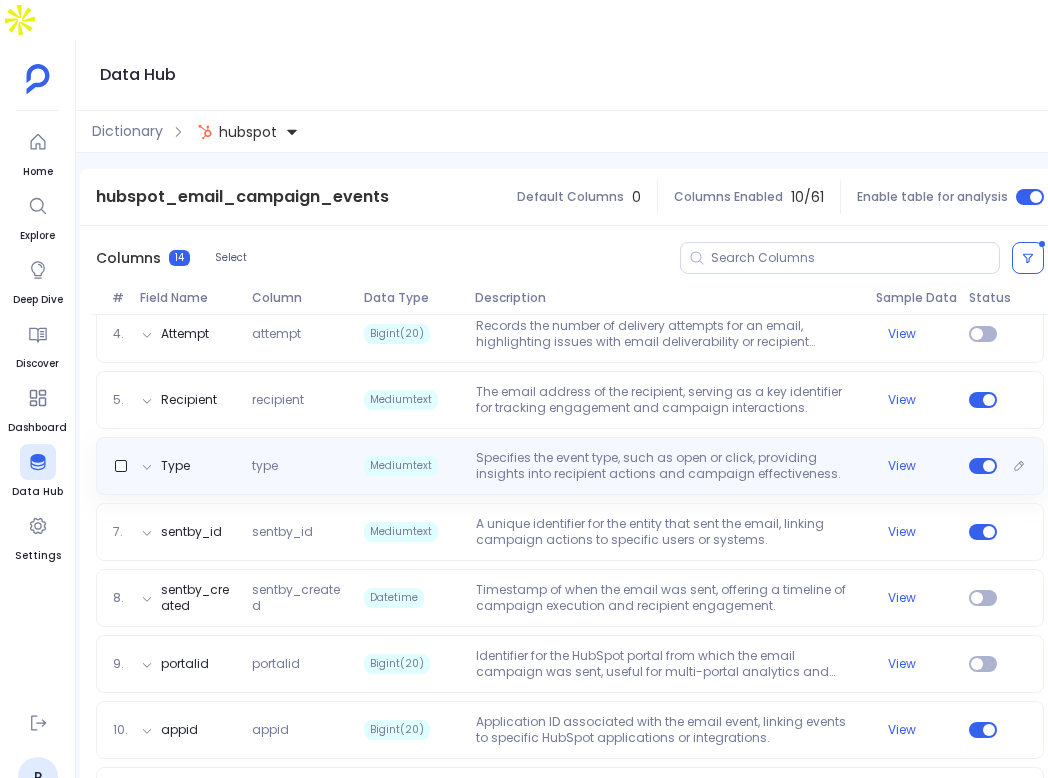 scroll, scrollTop: 442, scrollLeft: 0, axis: vertical 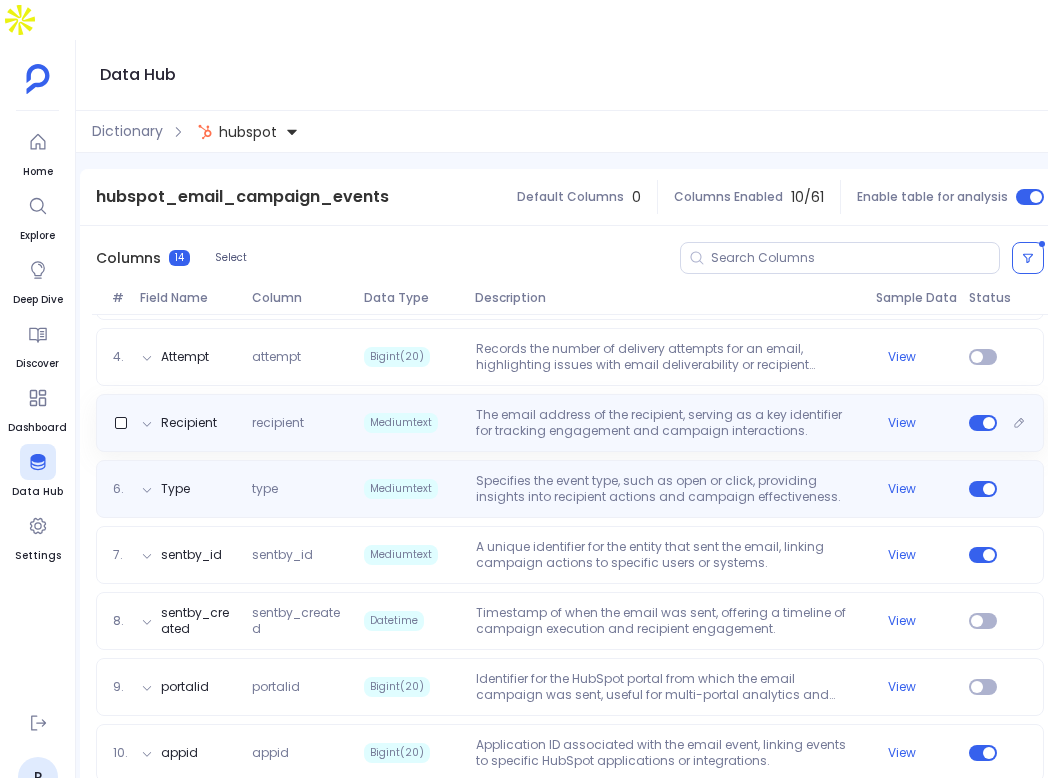 click on "The email address of the recipient, serving as a key identifier for tracking engagement and campaign interactions." at bounding box center (668, 423) 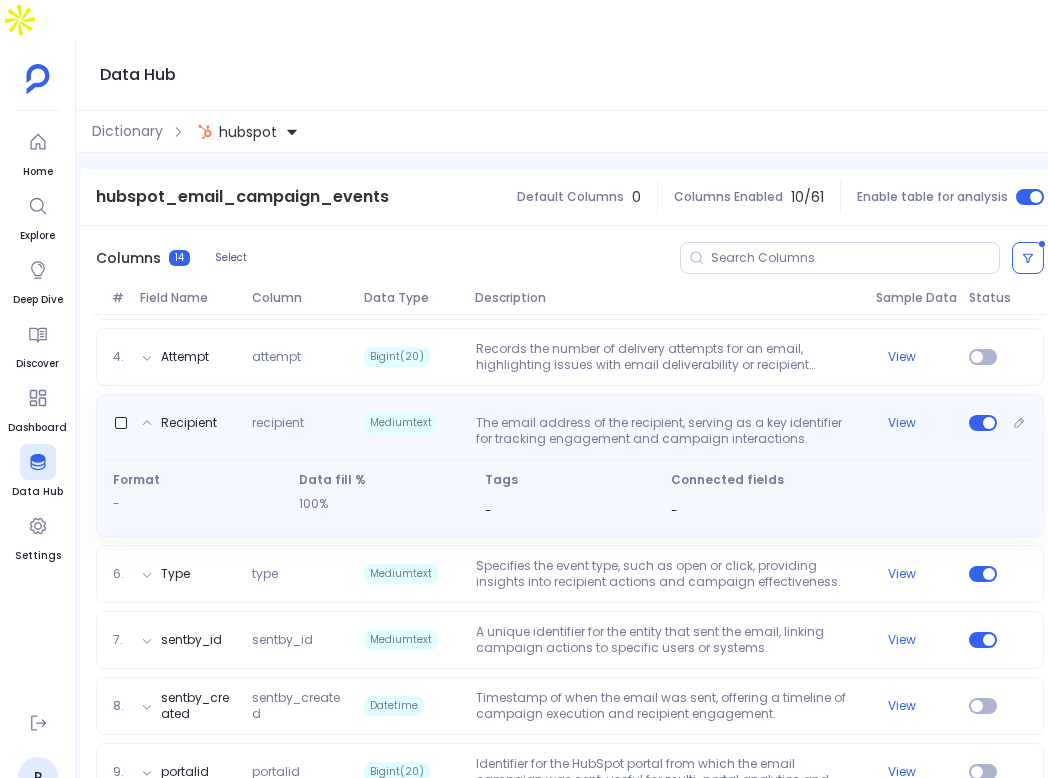 click on "recipient" at bounding box center [300, 431] 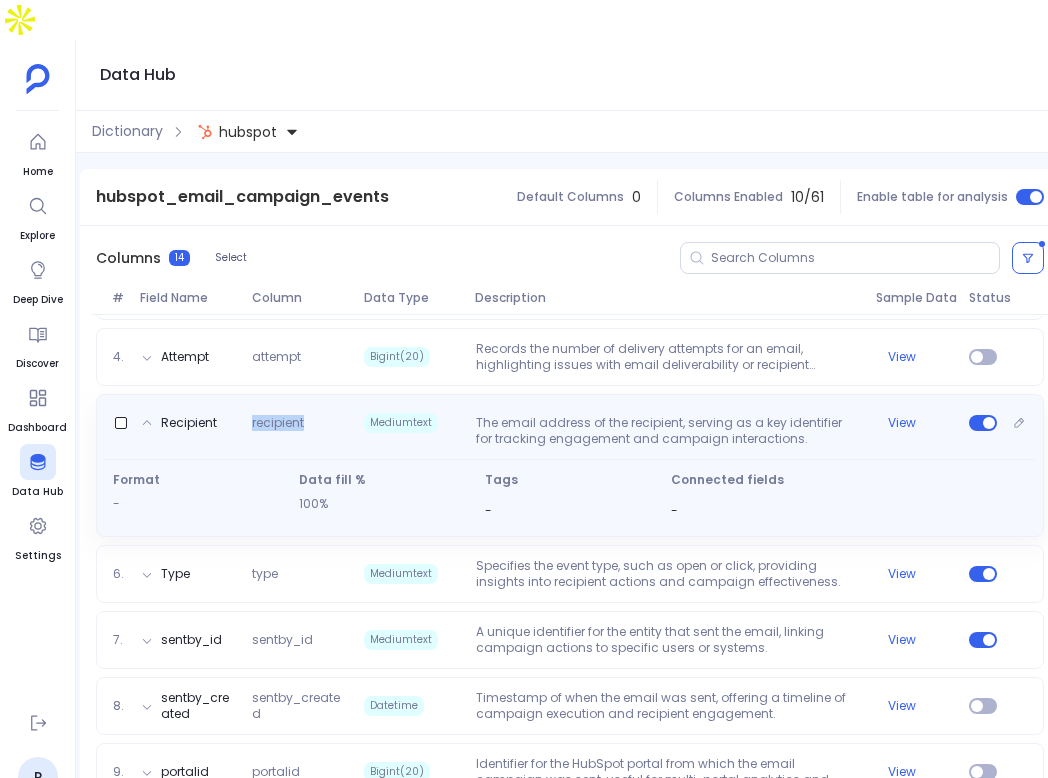 click on "recipient" at bounding box center (300, 431) 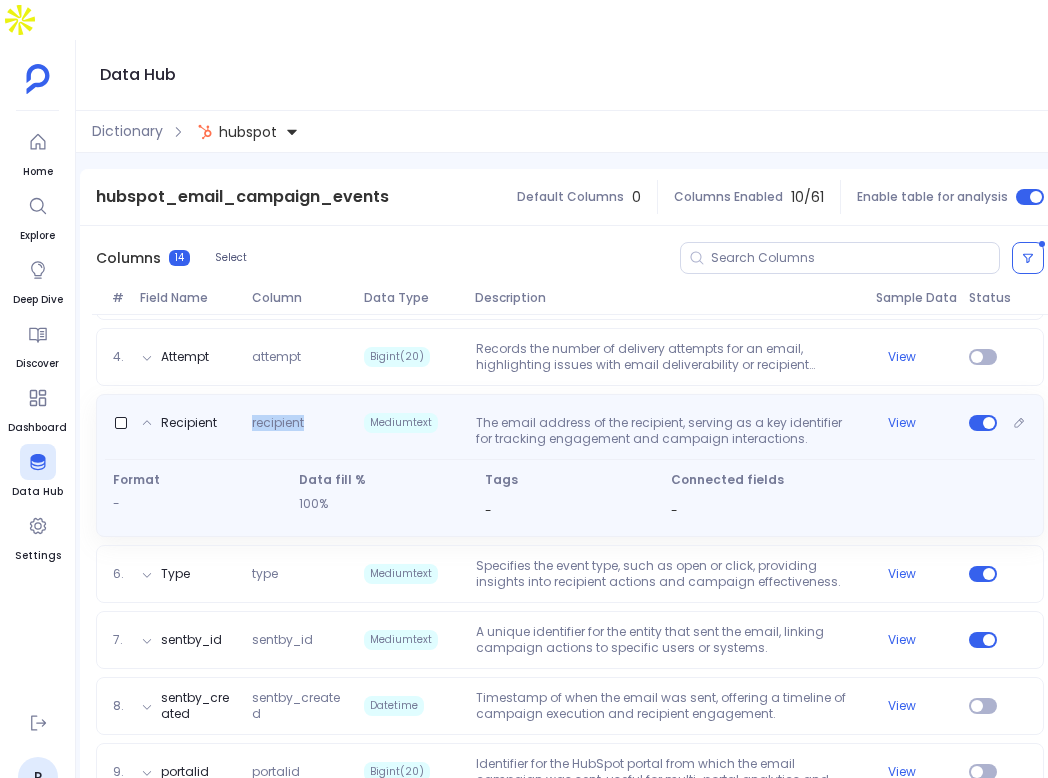 copy on "recipient" 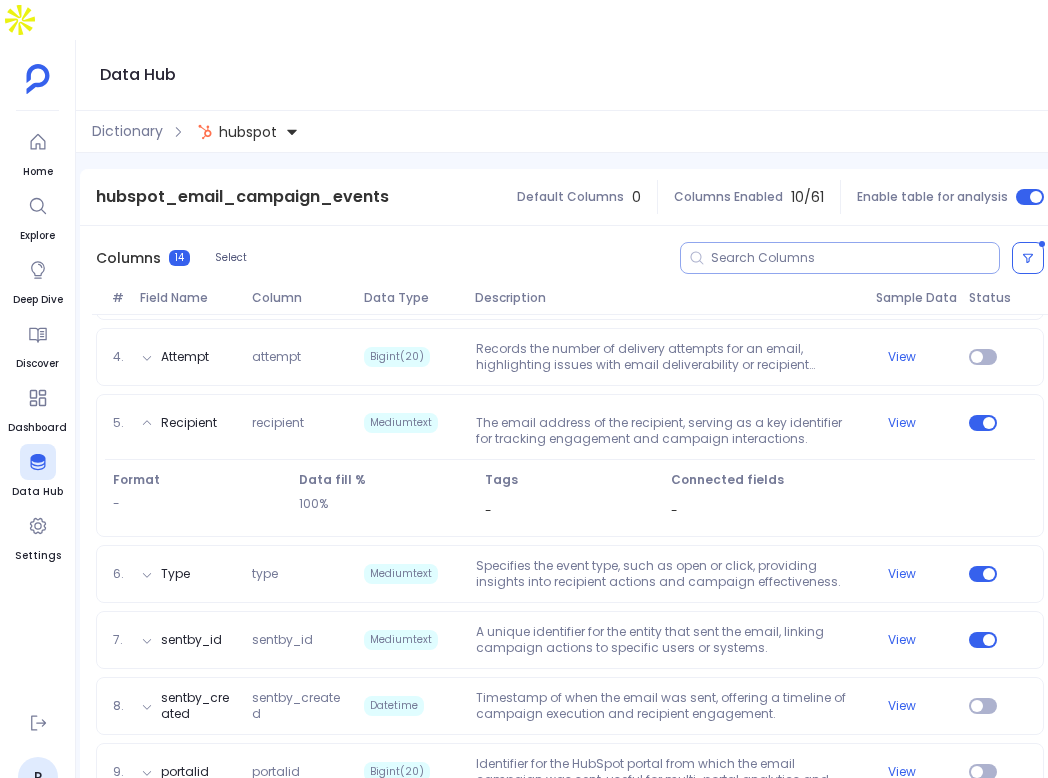 click at bounding box center (855, 258) 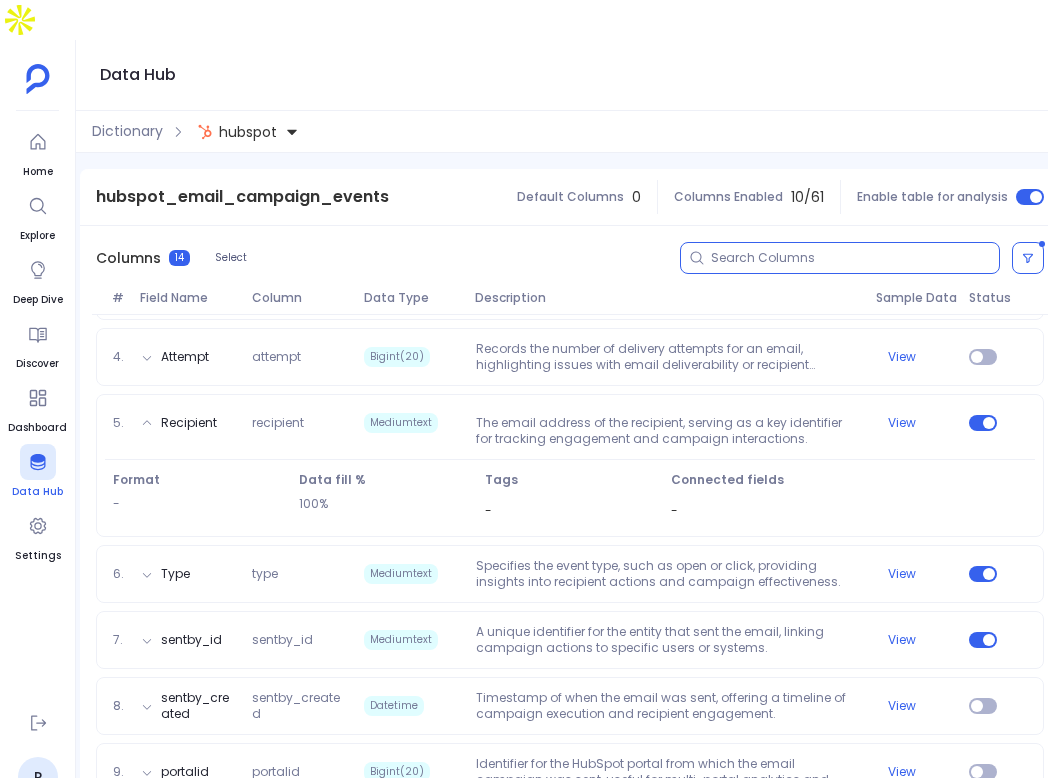 click at bounding box center [38, 462] 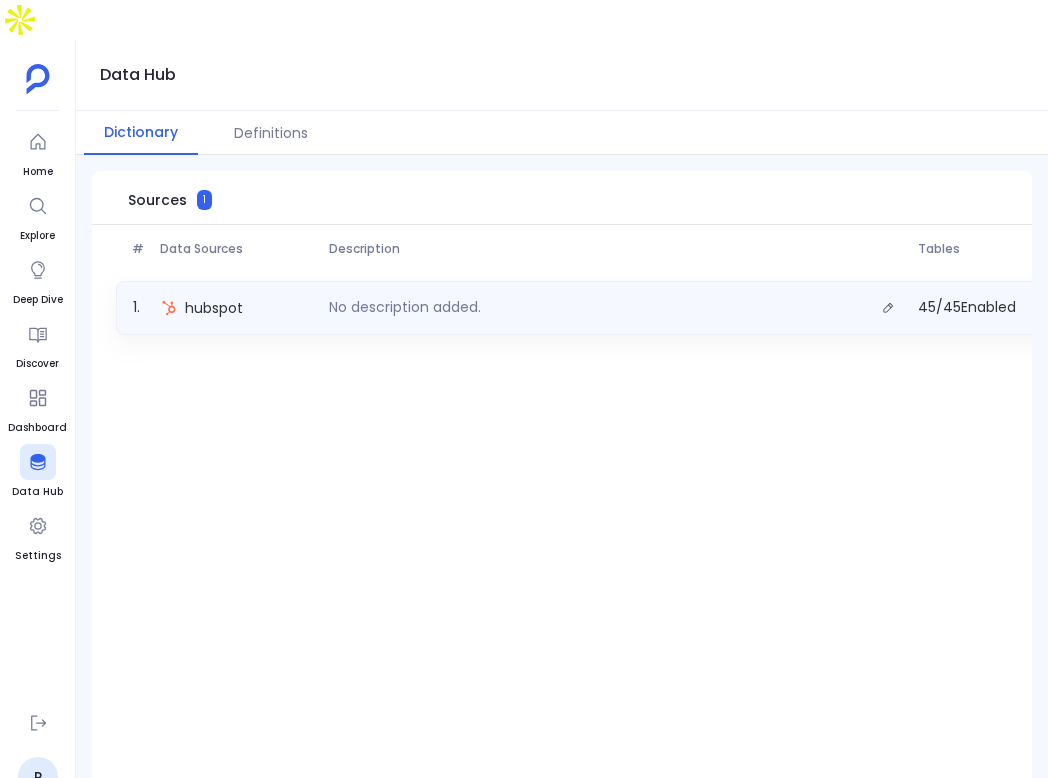 click on "No description added." at bounding box center (405, 307) 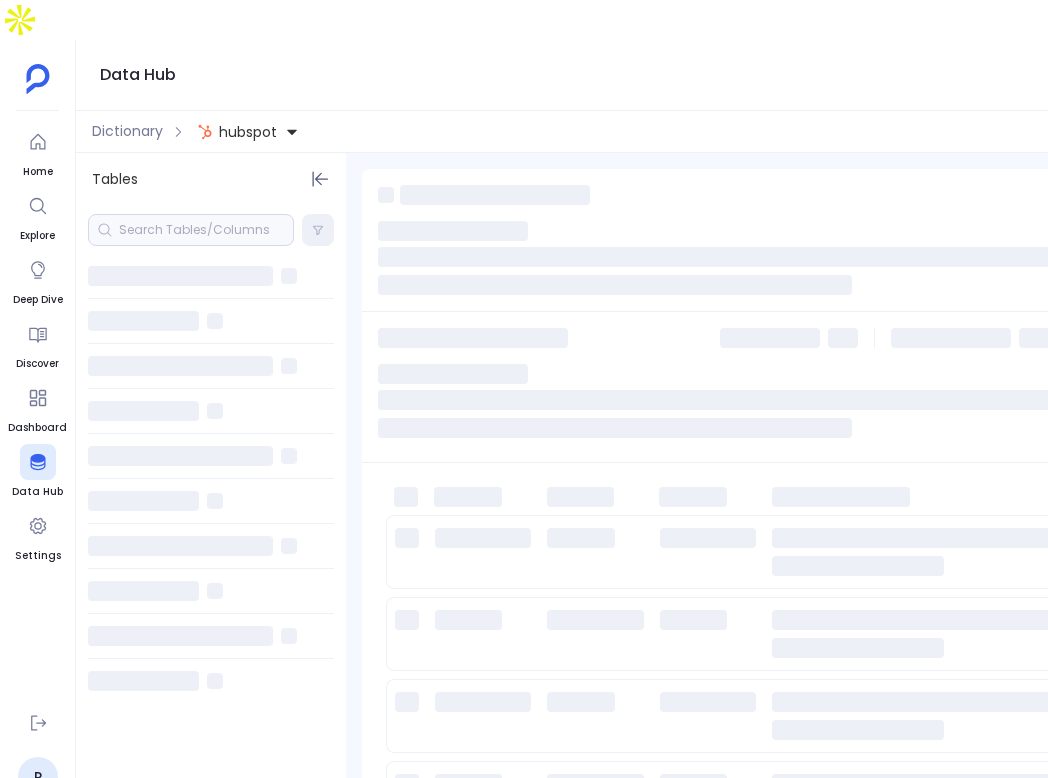 click at bounding box center (191, 230) 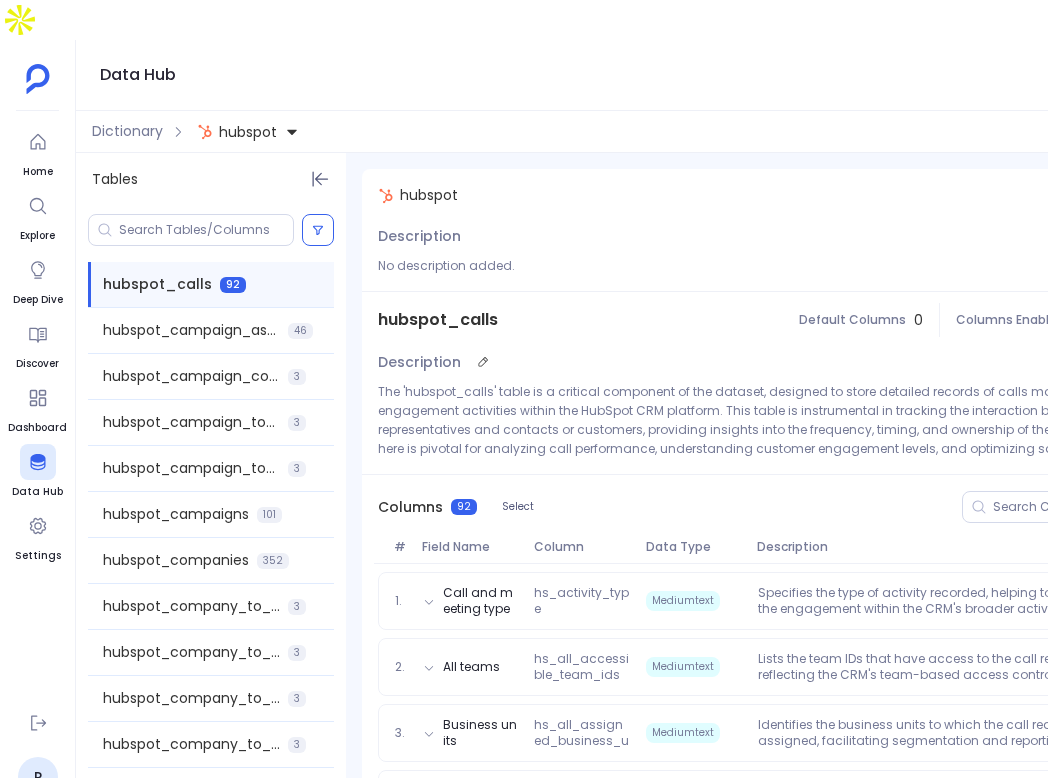 click on "The 'hubspot_calls' table is a critical component of the dataset, designed to store detailed records of calls made or received in relation to customer engagement activities within the HubSpot CRM platform. This table is instrumental in tracking the interaction between sales or customer service representatives and contacts or customers, providing insights into the frequency, timing, and ownership of these communications. The data captured here is pivotal for analyzing call performance, understanding customer engagement levels, and optimizing sales strategies." at bounding box center (852, 420) 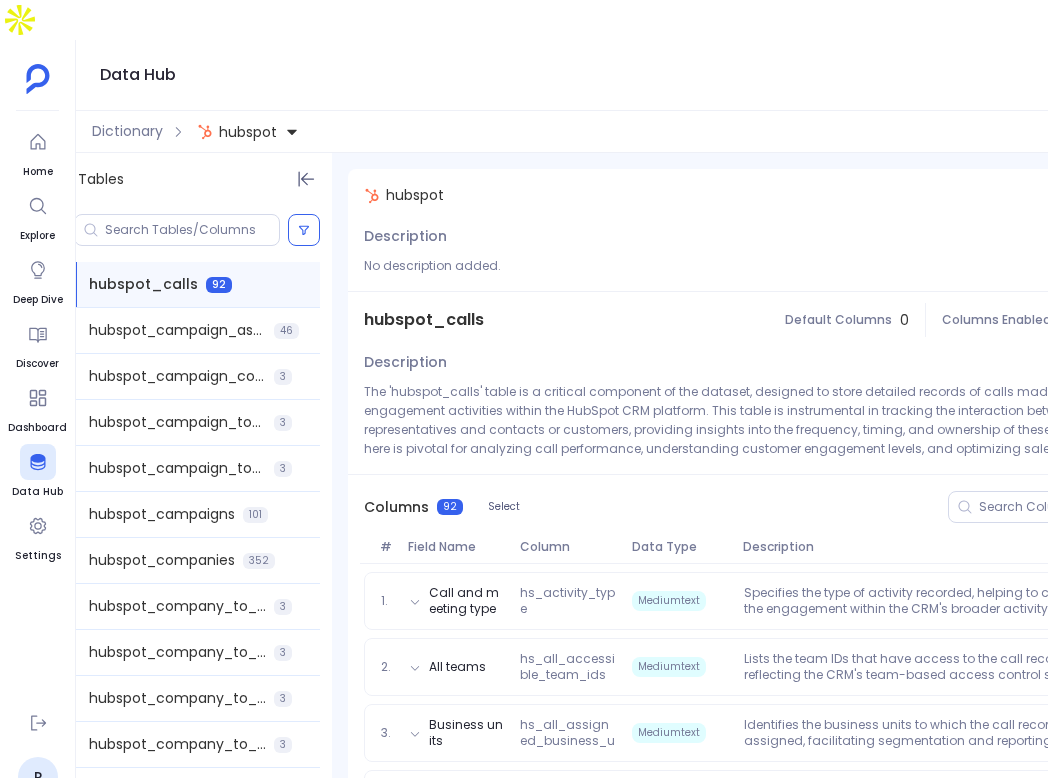 scroll, scrollTop: 0, scrollLeft: 0, axis: both 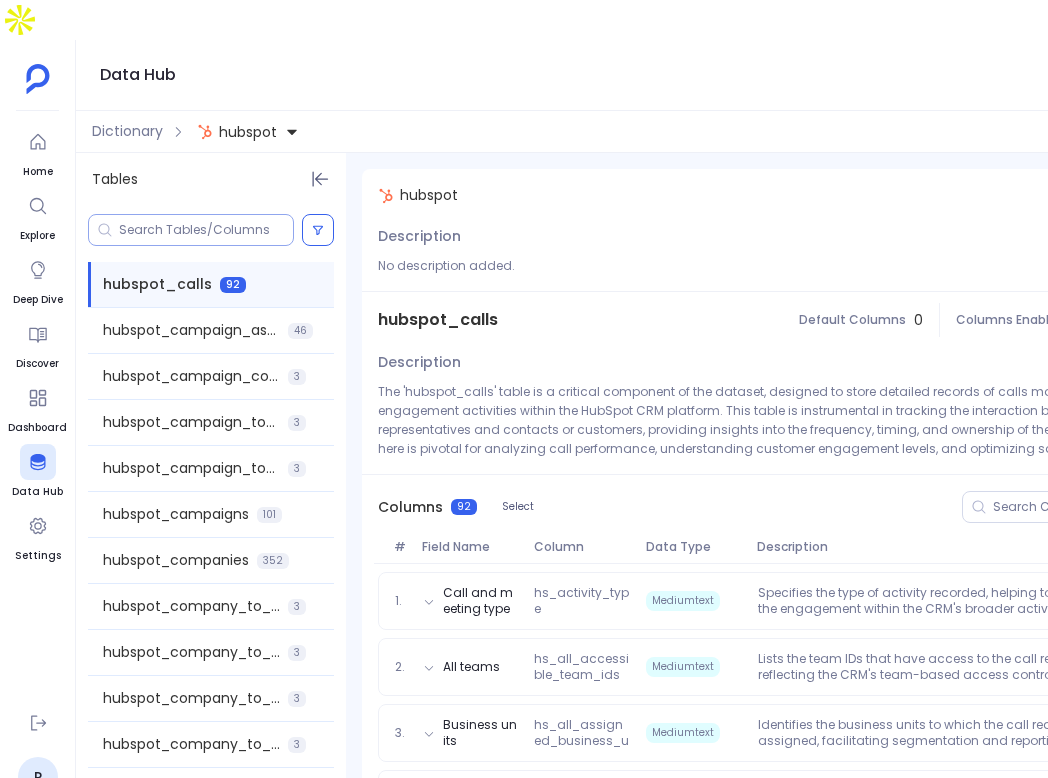 click at bounding box center (206, 230) 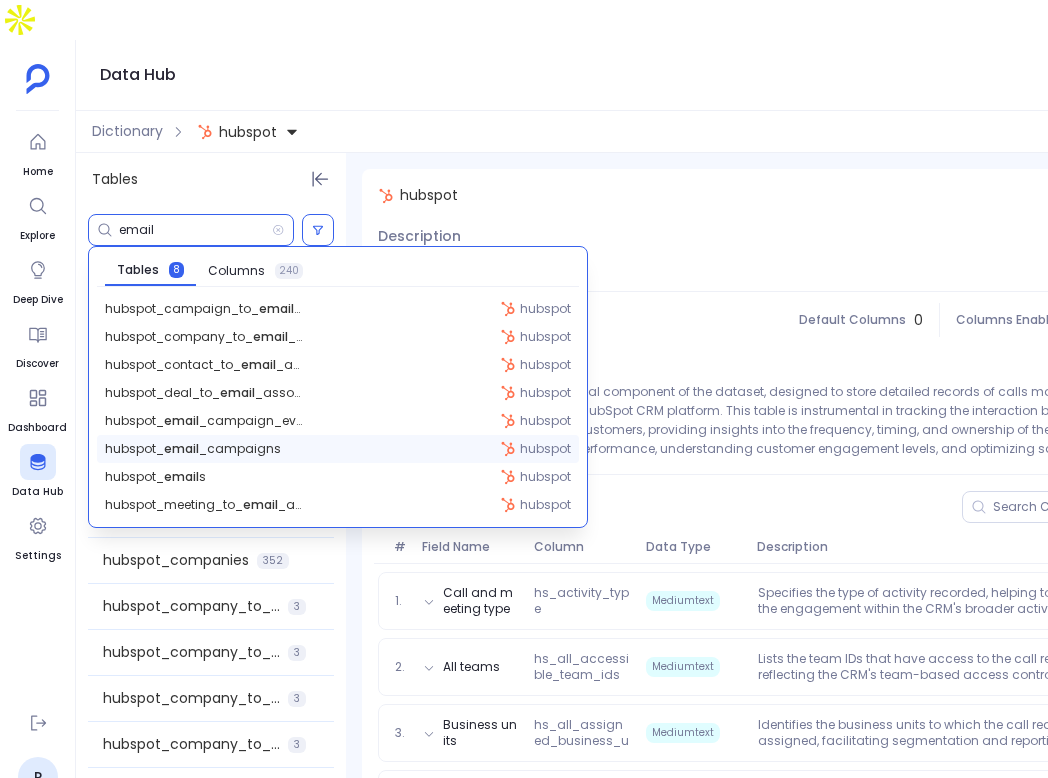 type on "email" 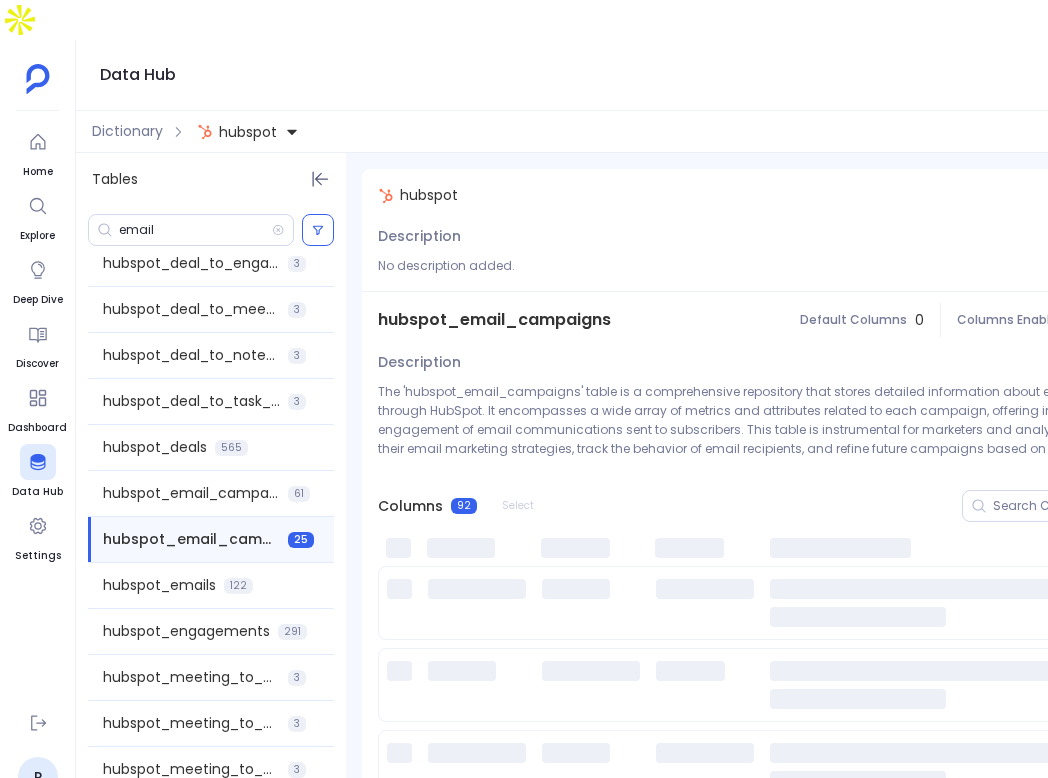 scroll, scrollTop: 1309, scrollLeft: 0, axis: vertical 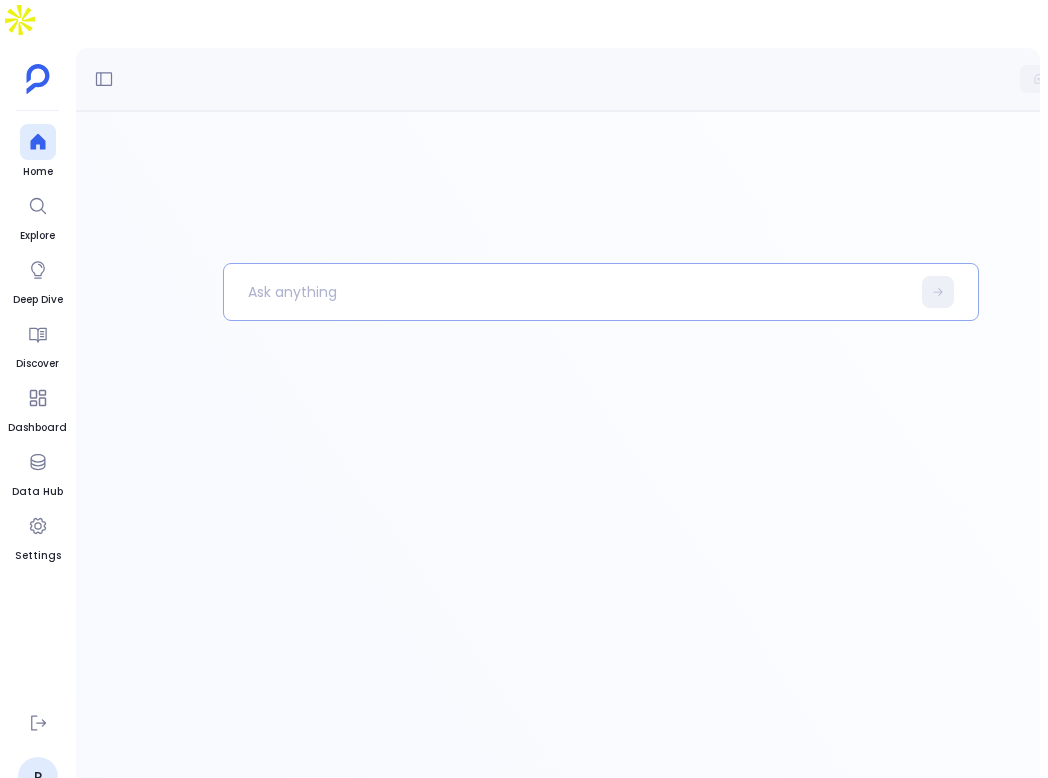 click at bounding box center [567, 292] 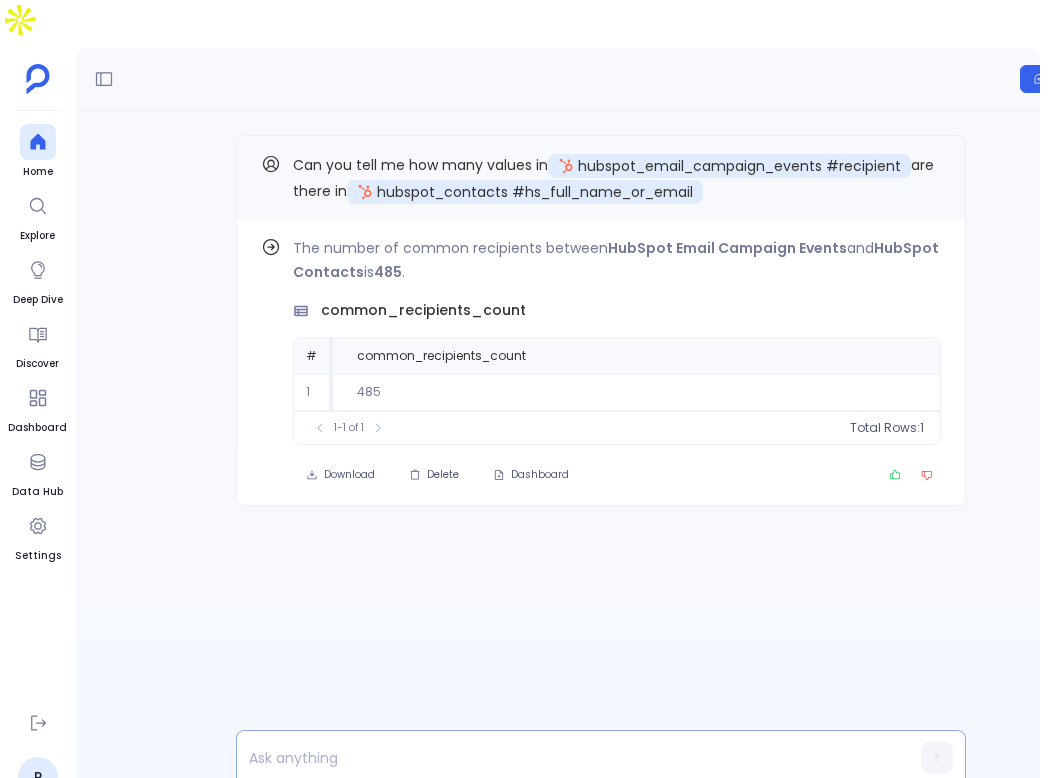 click at bounding box center (562, 758) 